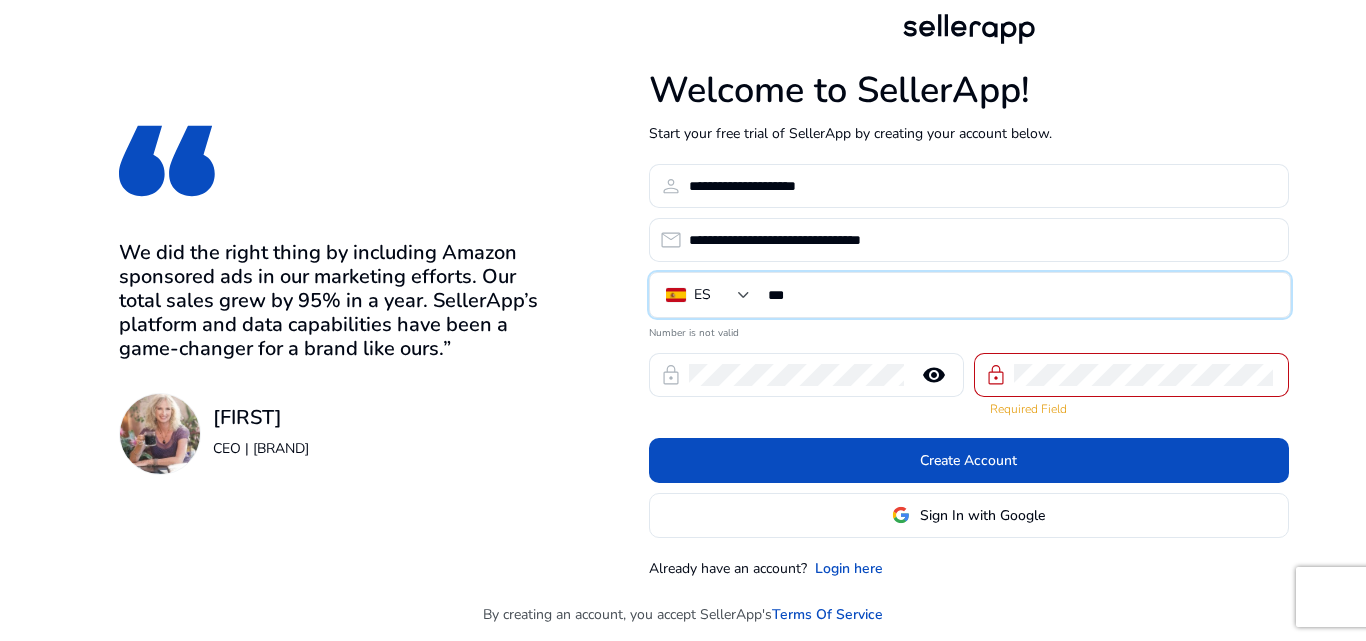 scroll, scrollTop: 0, scrollLeft: 0, axis: both 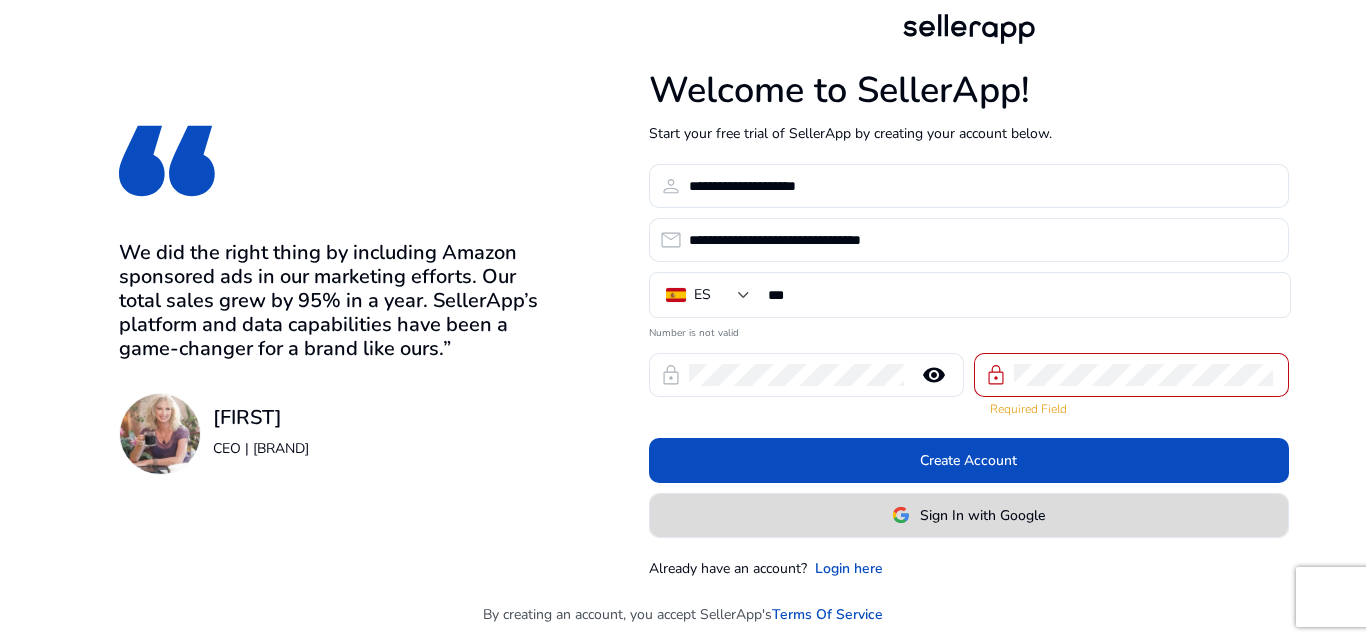click 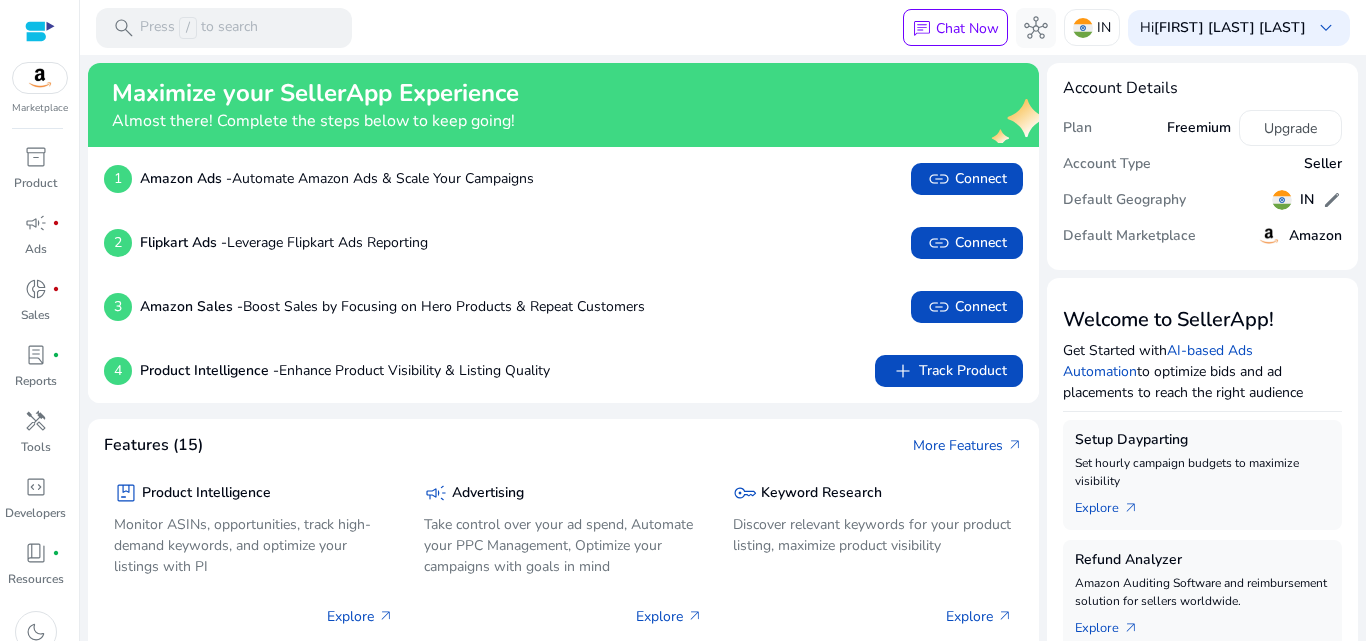 click on "2  Flipkart Ads -  Leverage Flipkart Ads Reporting  link   Connect" 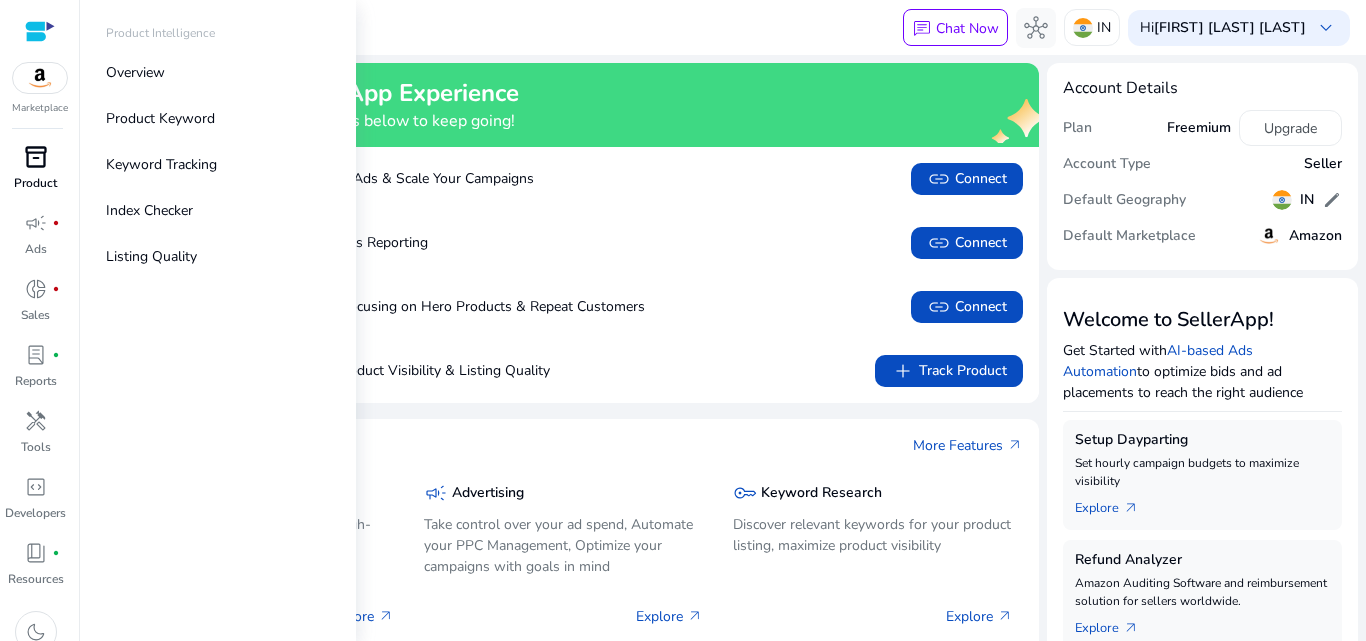click on "inventory_2" at bounding box center [36, 157] 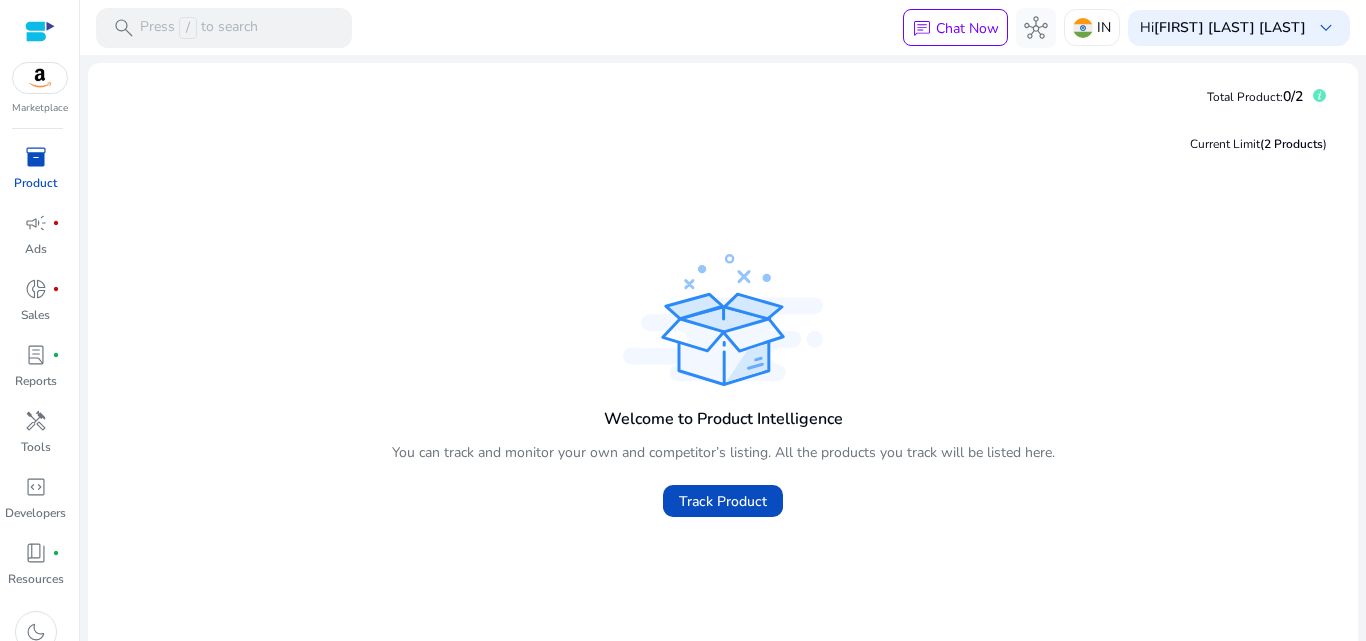 click on "Marketplace" at bounding box center (39, 58) 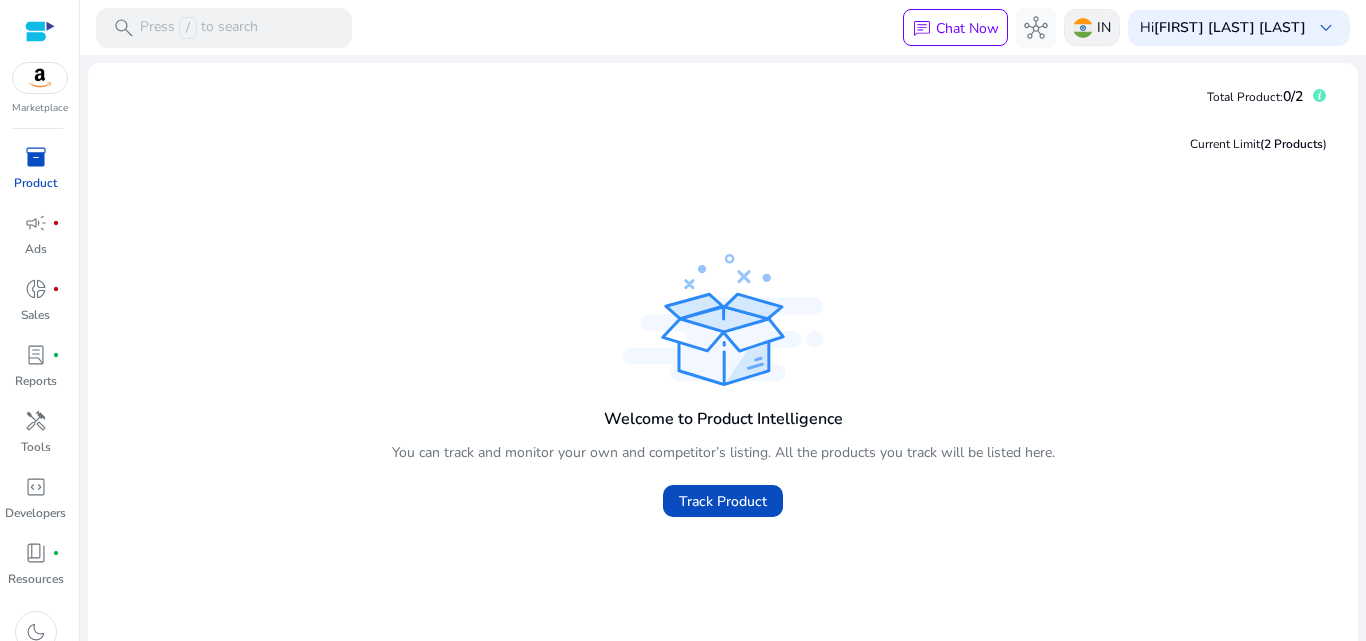 click on "IN" at bounding box center (1104, 27) 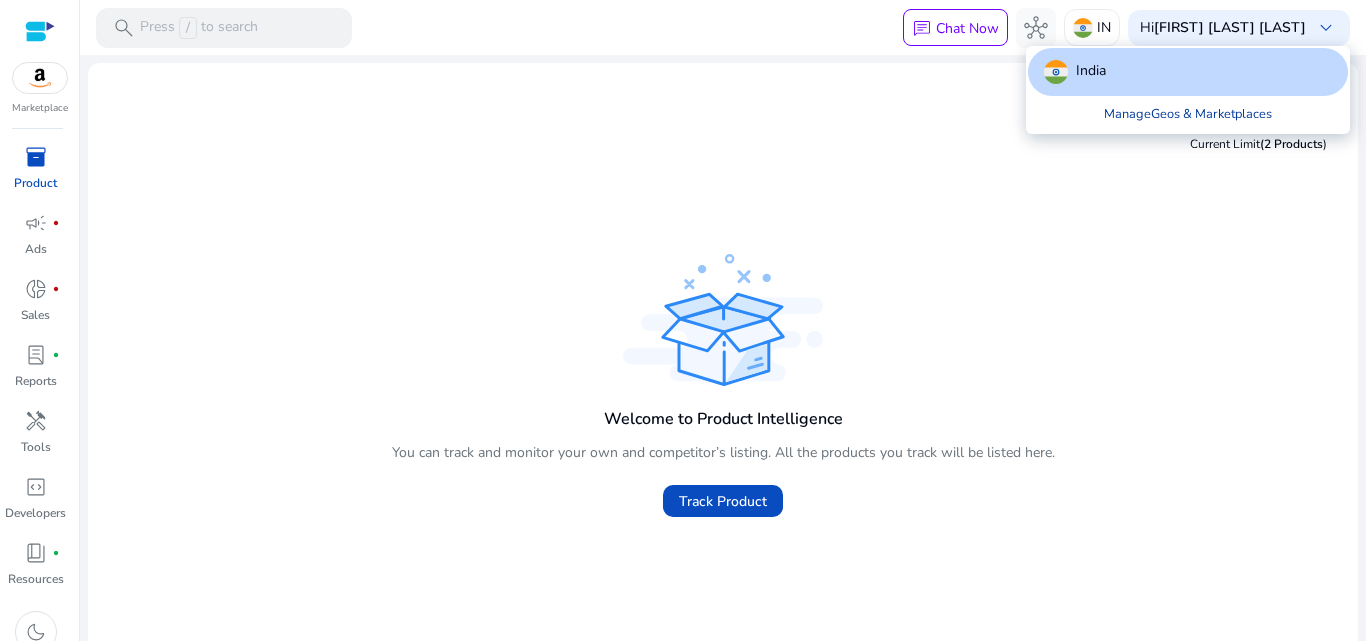 click on "Manage   Geos & Marketplaces" at bounding box center [1188, 114] 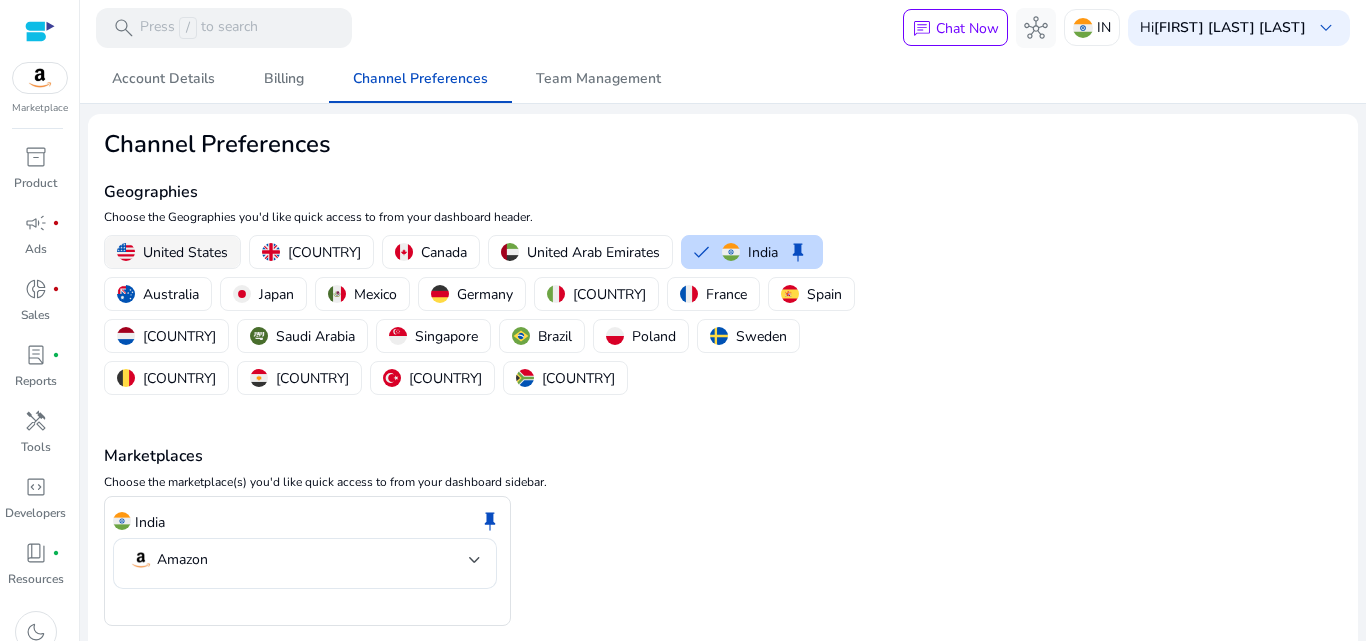 click on "United States" at bounding box center (185, 252) 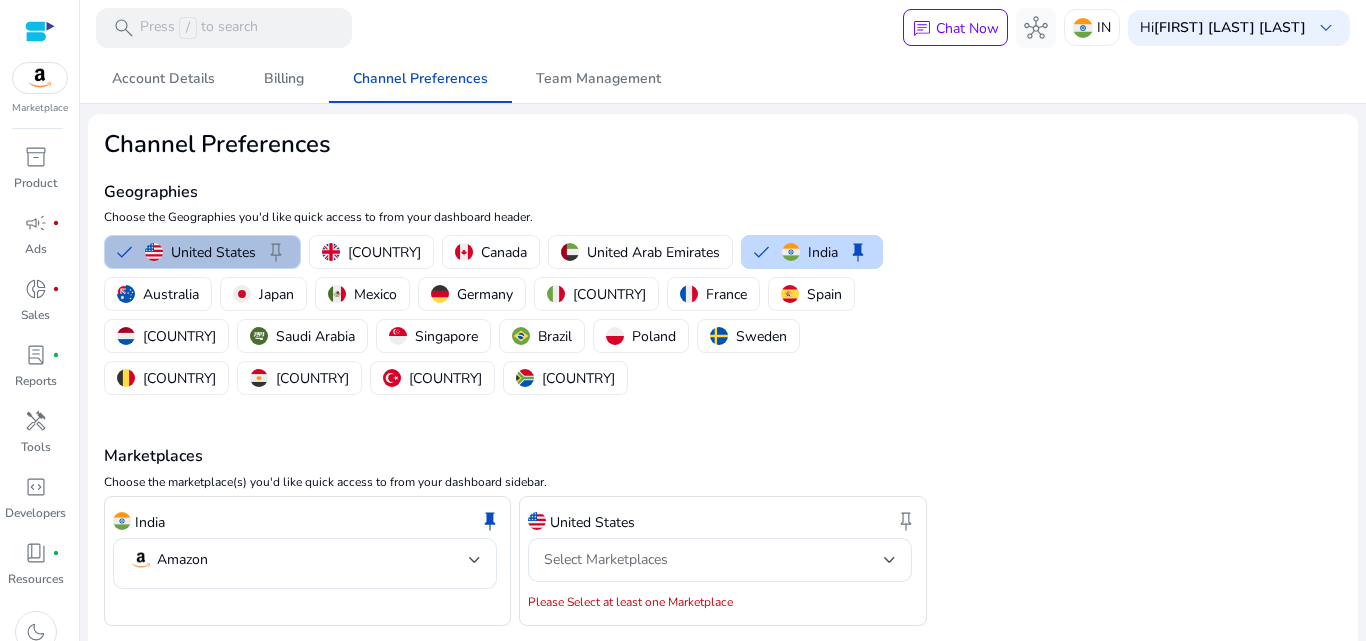 scroll, scrollTop: 0, scrollLeft: 0, axis: both 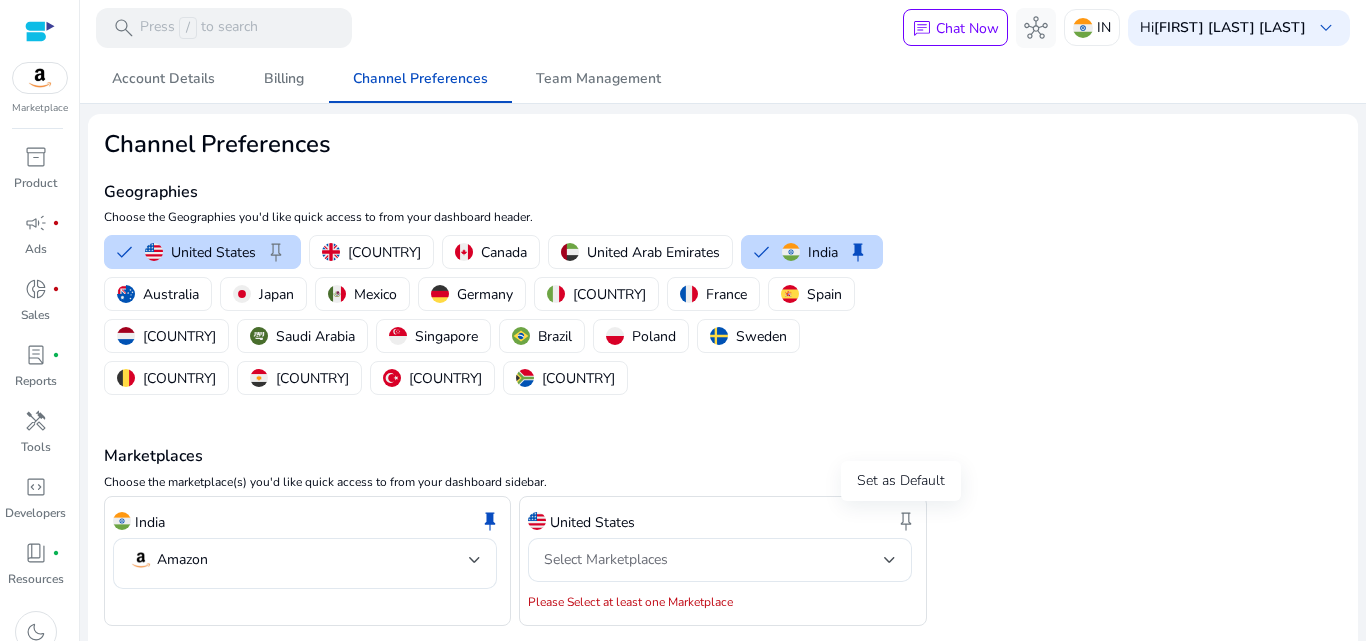 click on "keep" 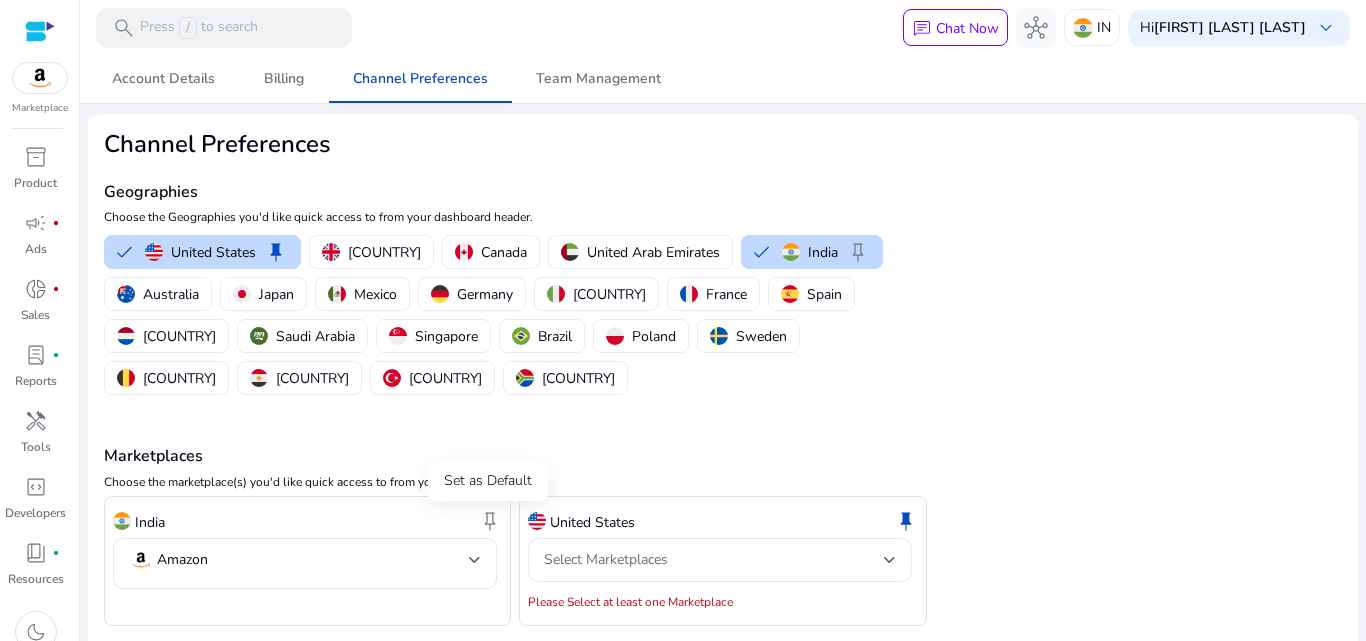 click on "keep" 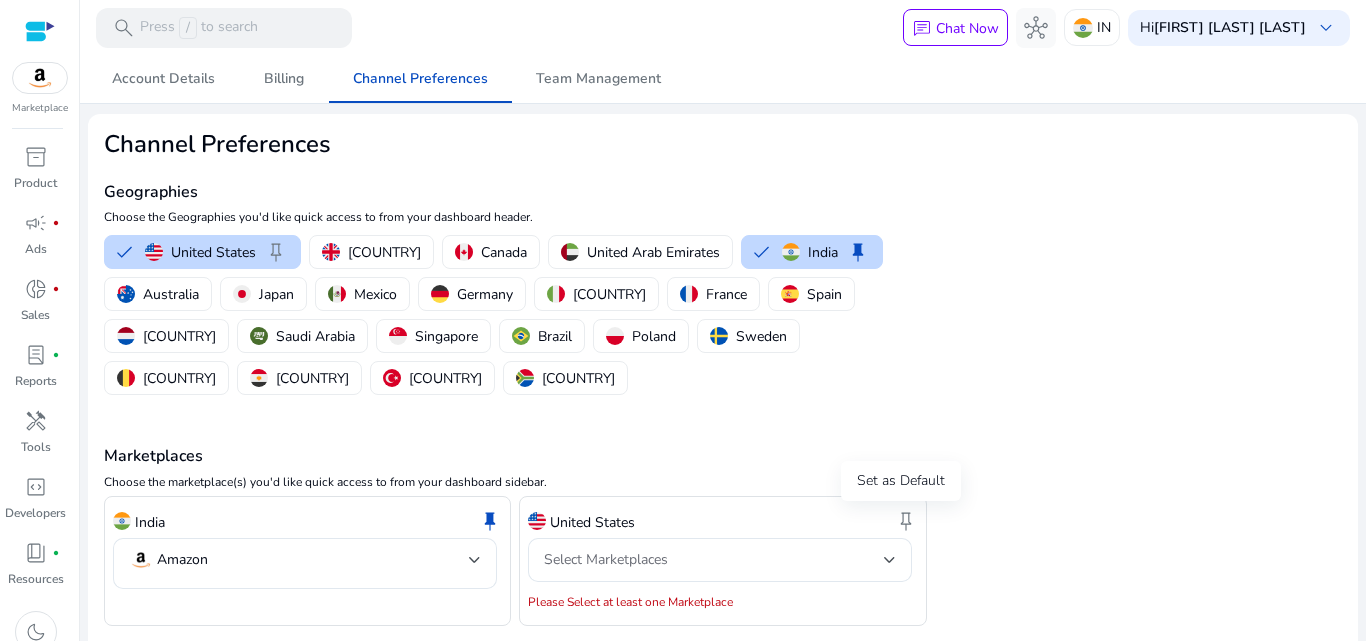 click on "keep" 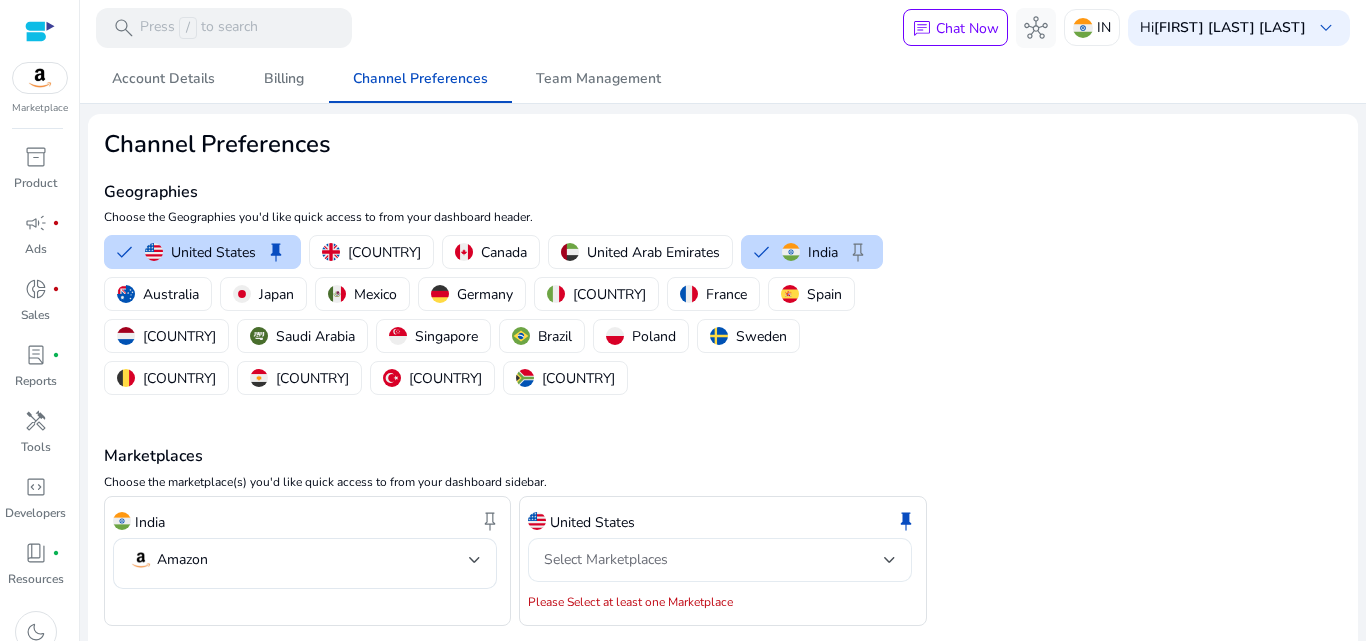 click at bounding box center (890, 560) 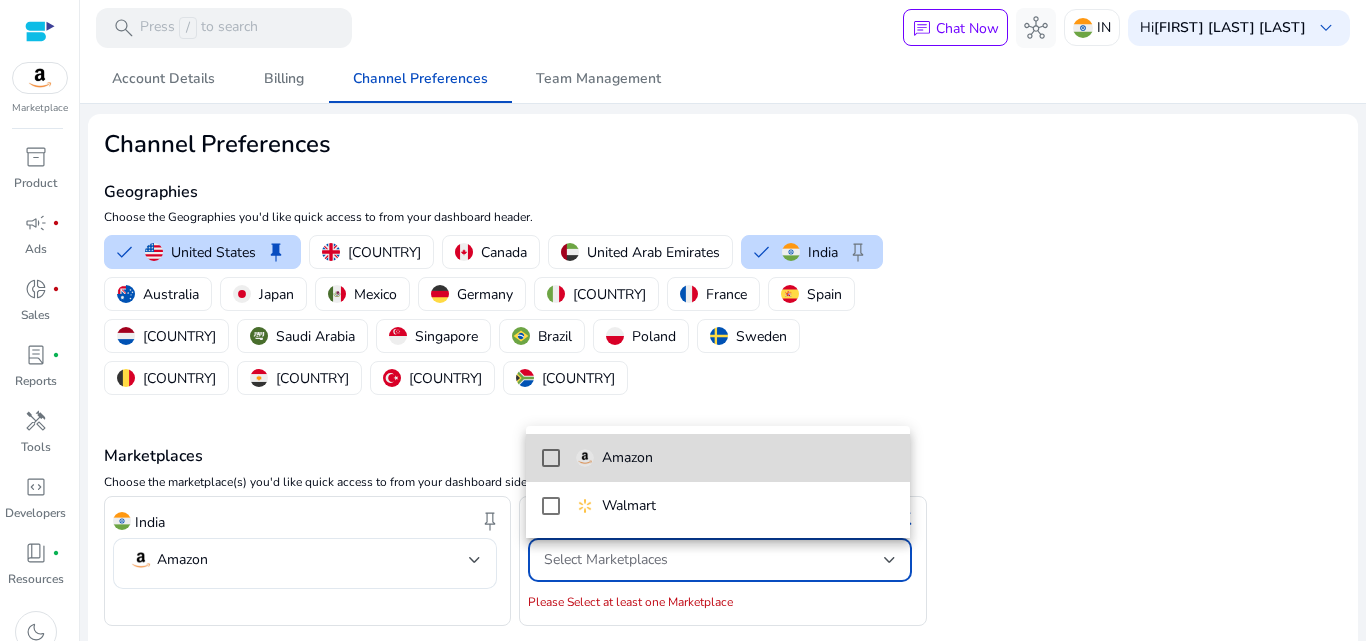 click on "Amazon" at bounding box center [735, 458] 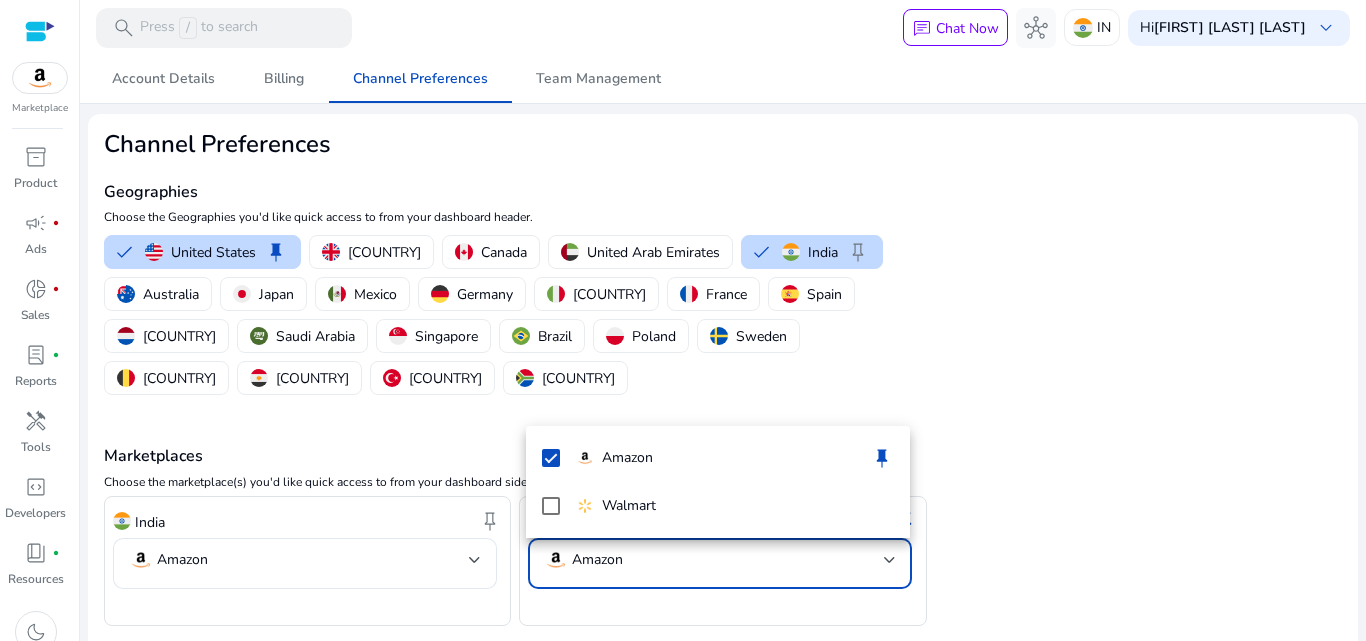 click at bounding box center [683, 320] 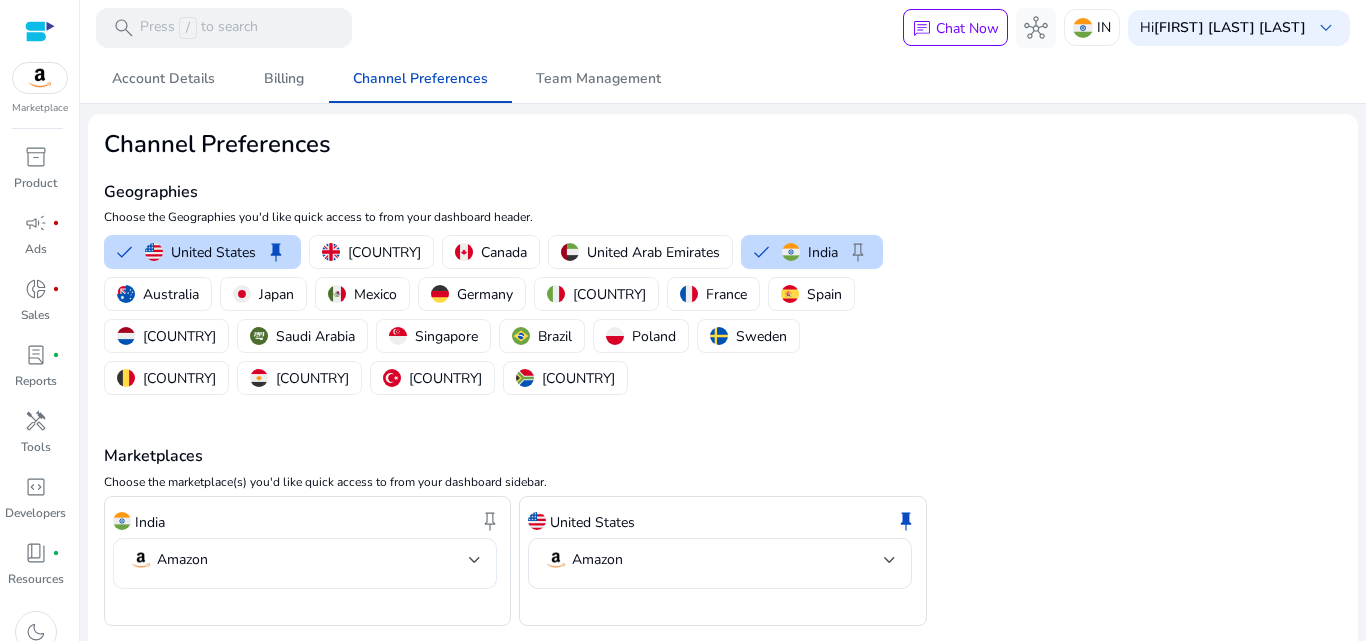 click at bounding box center [475, 560] 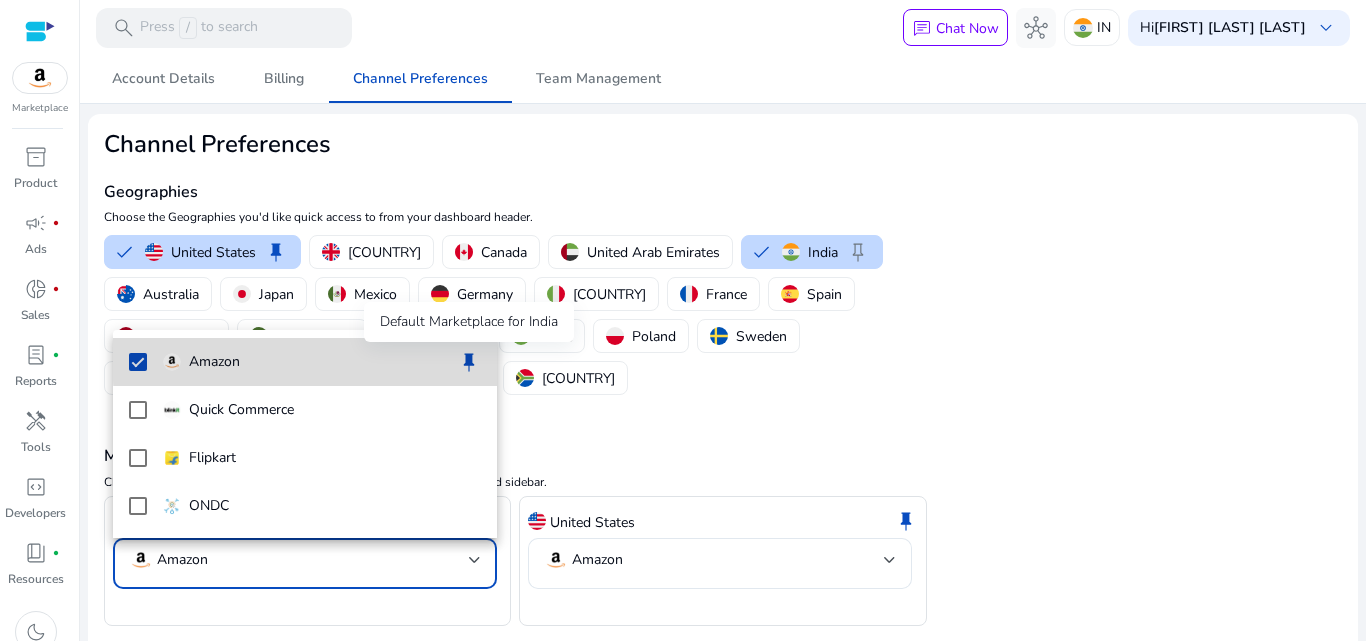 click on "keep" at bounding box center [469, 362] 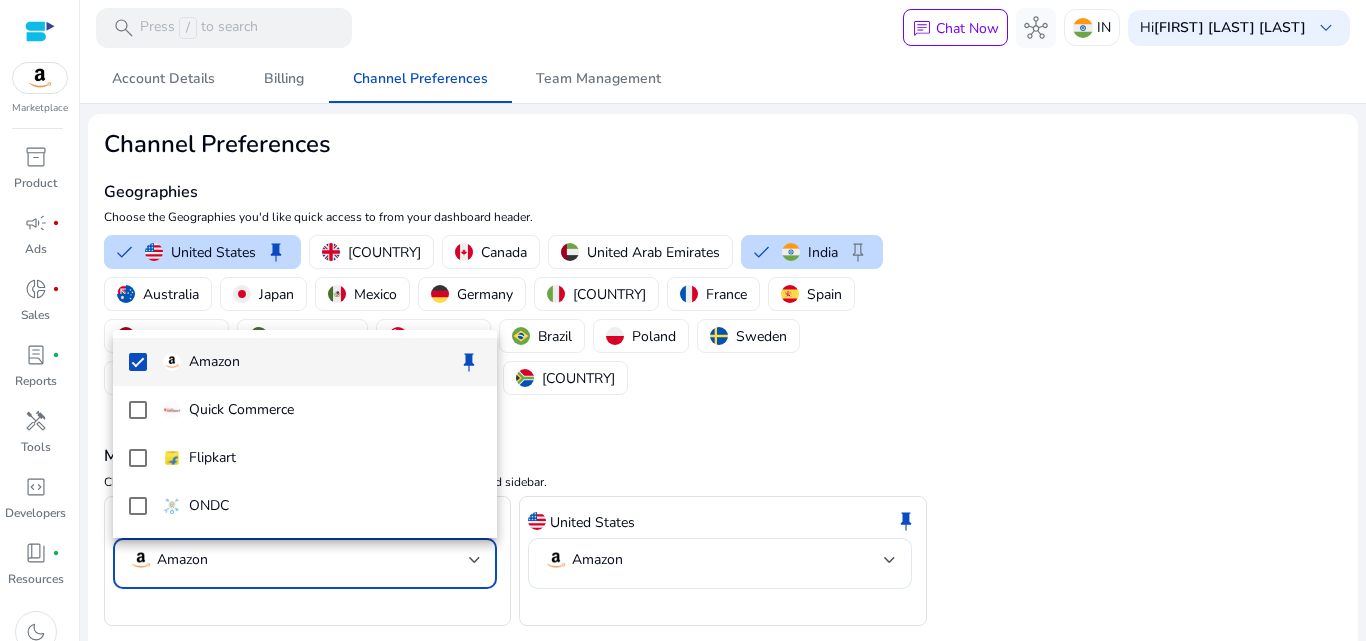 click on "keep" at bounding box center (469, 362) 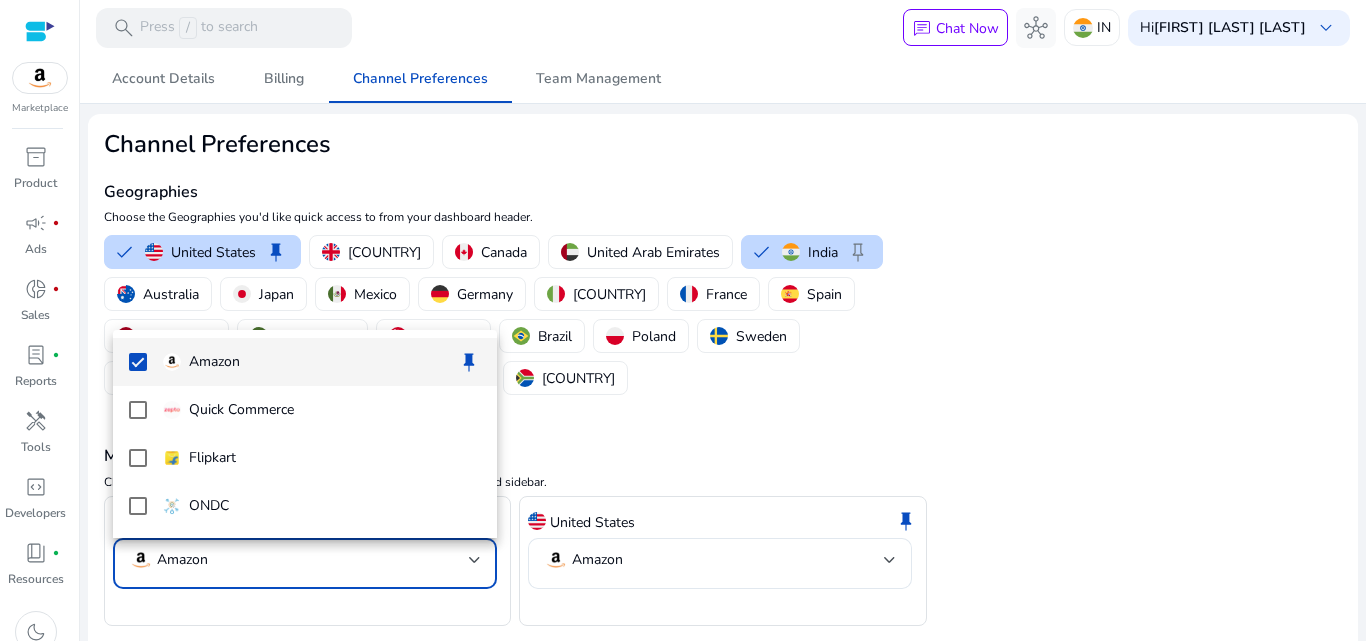 click at bounding box center [683, 320] 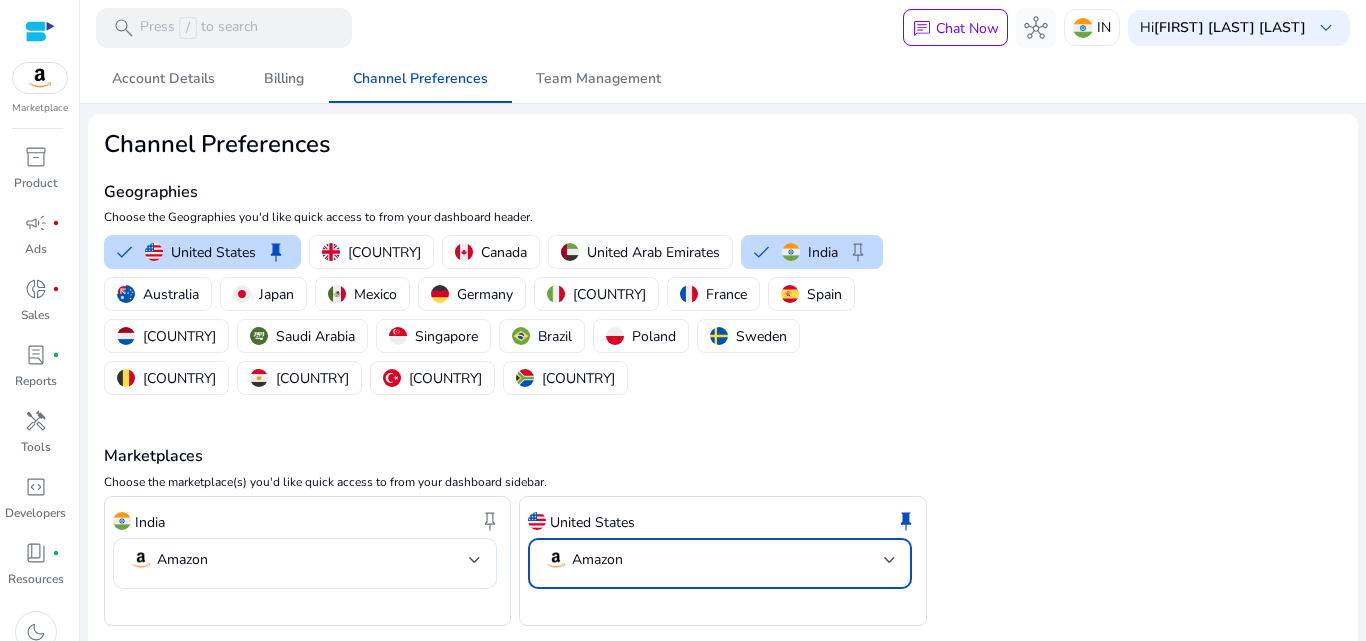 click at bounding box center [890, 560] 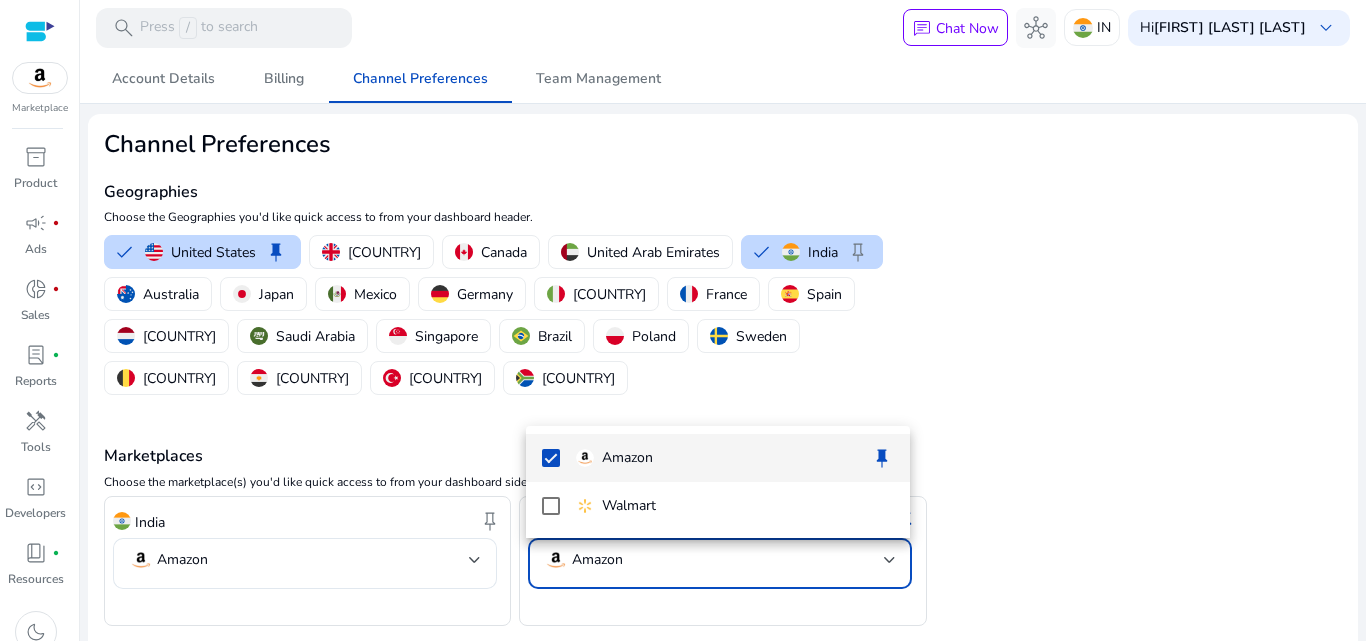 click at bounding box center [683, 320] 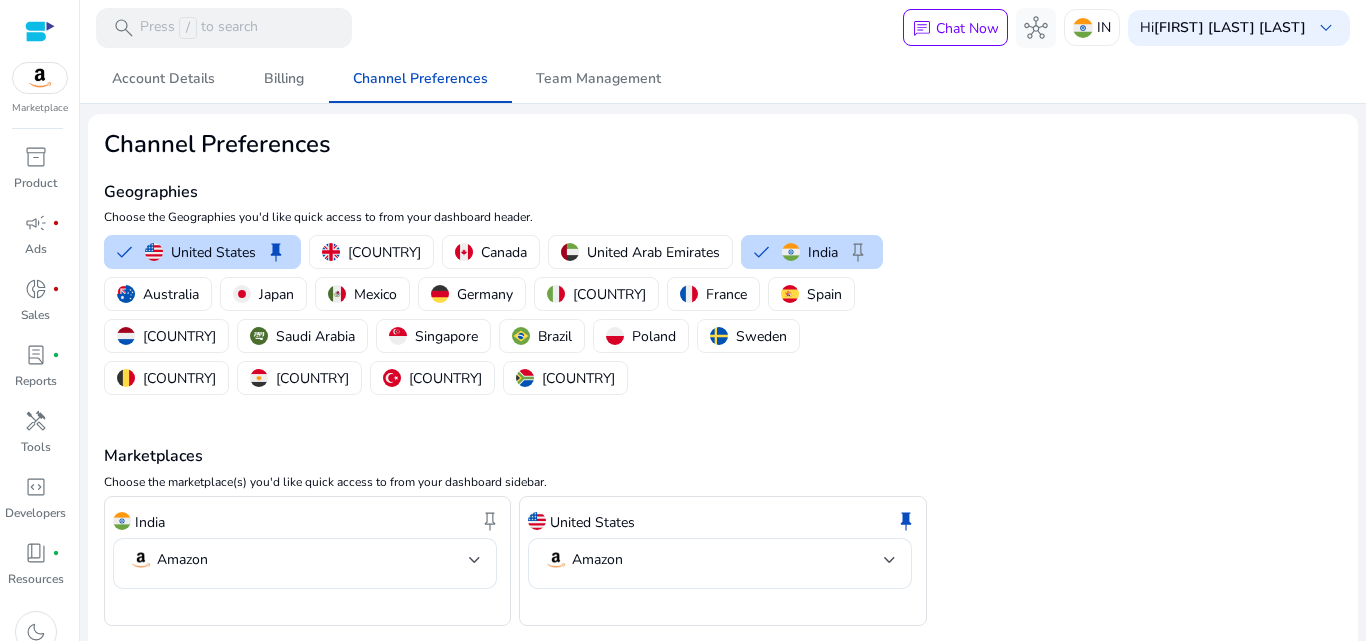 click on "Choose the marketplace(s) you'd like quick access to from your dashboard sidebar." 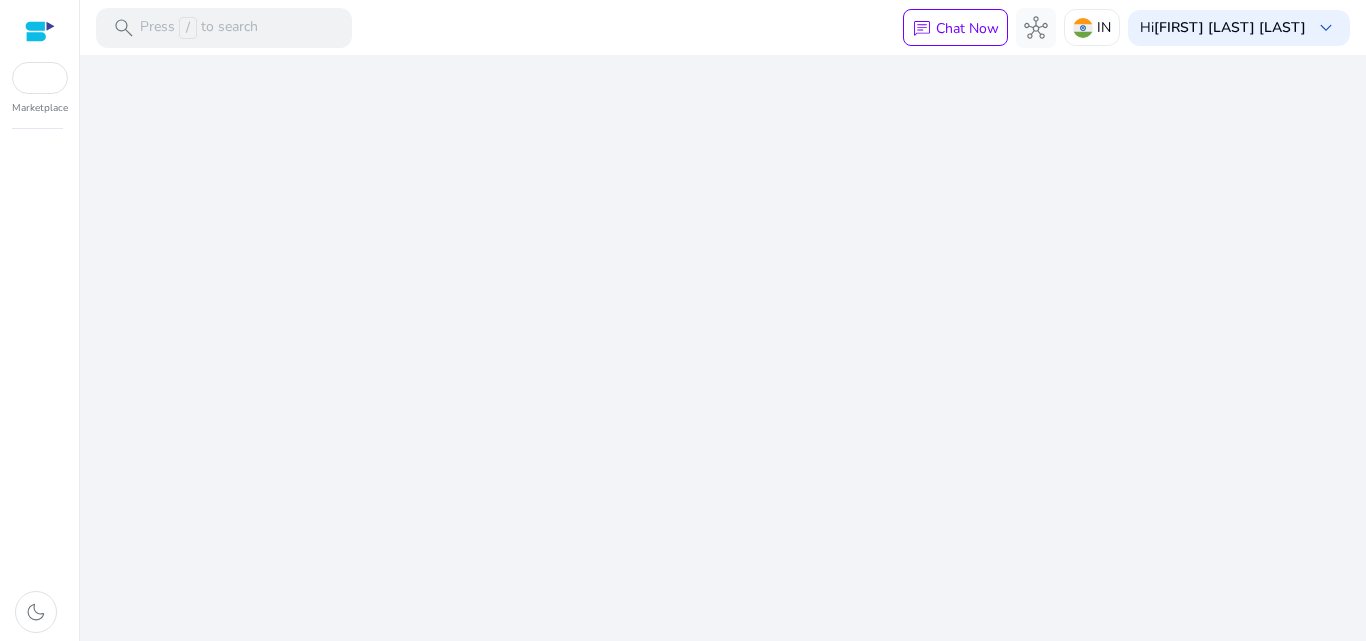 scroll, scrollTop: 0, scrollLeft: 0, axis: both 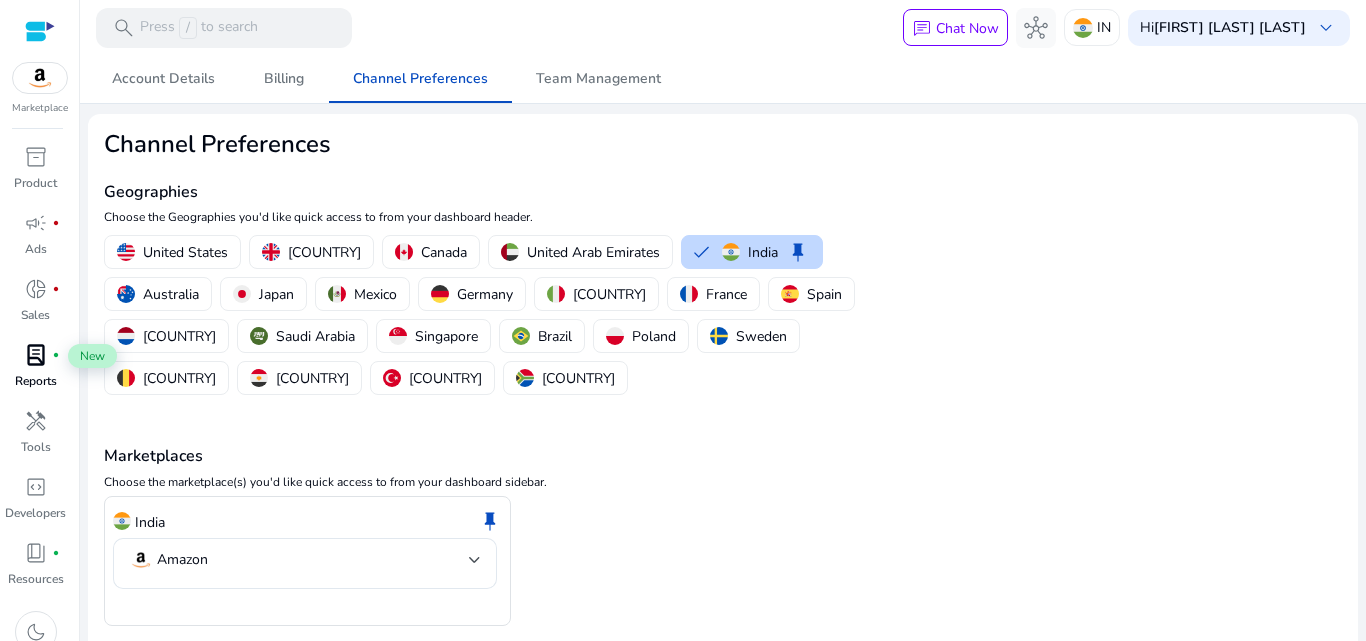click on "lab_profile   fiber_manual_record" at bounding box center (36, 355) 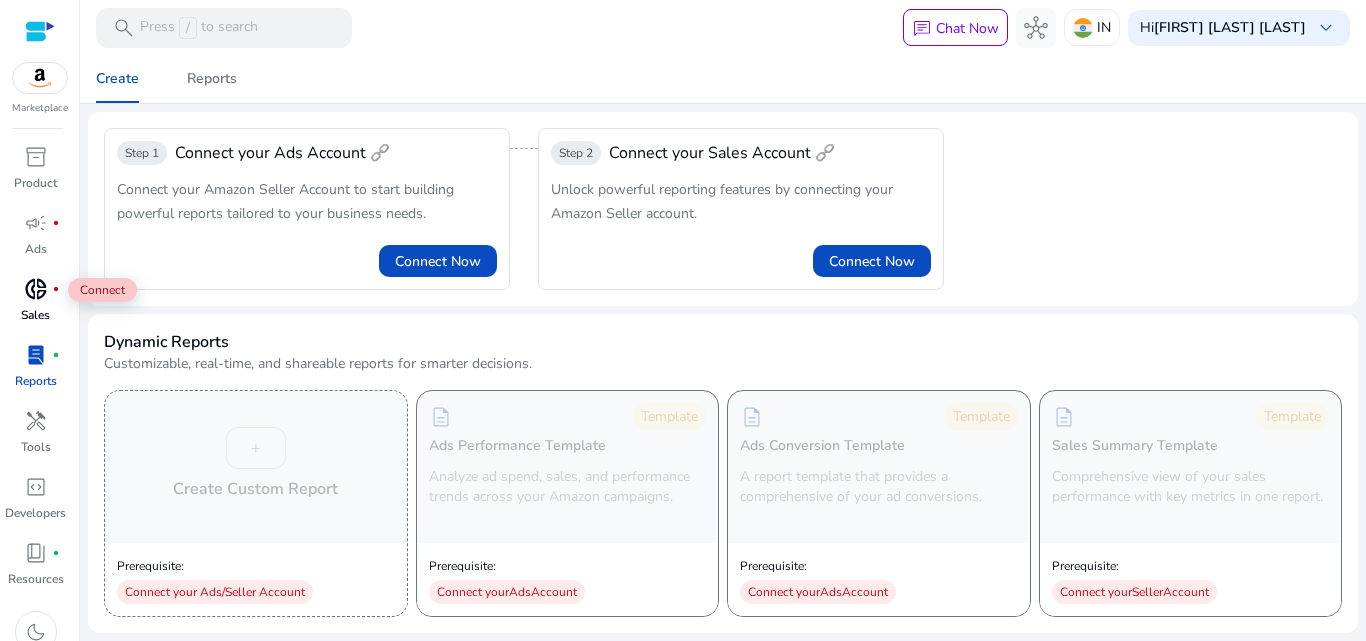 click on "donut_small   fiber_manual_record" at bounding box center (36, 289) 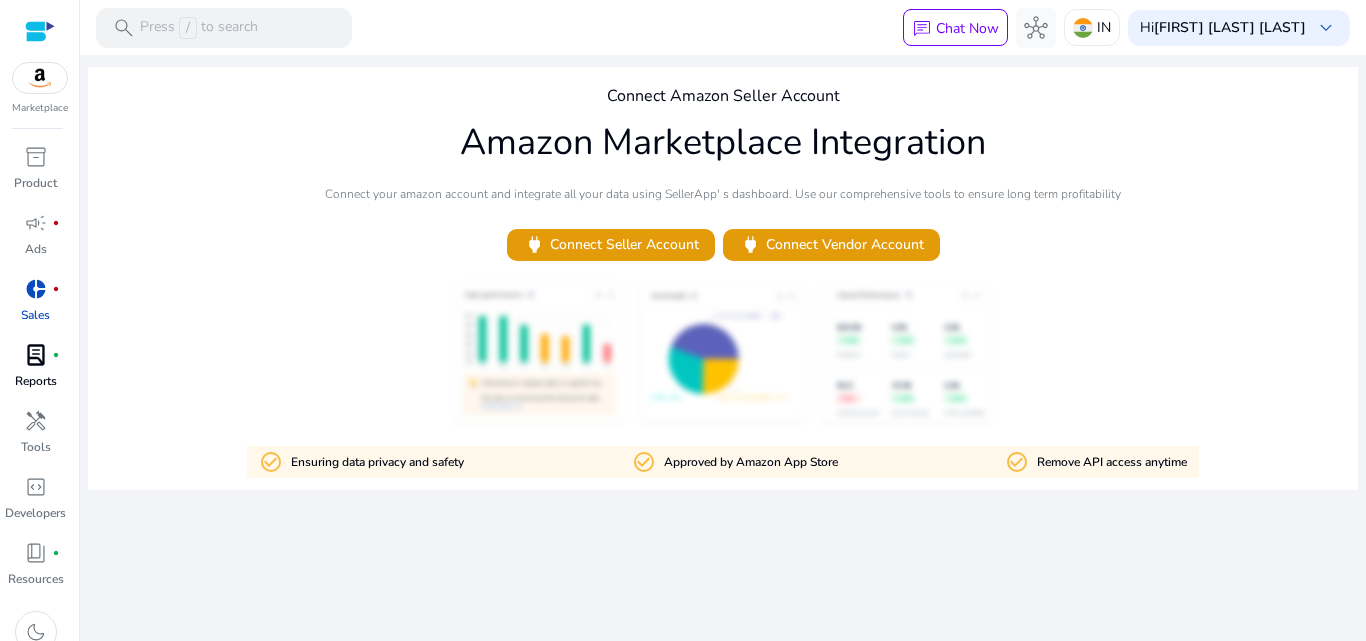 click on "lab_profile" at bounding box center (36, 355) 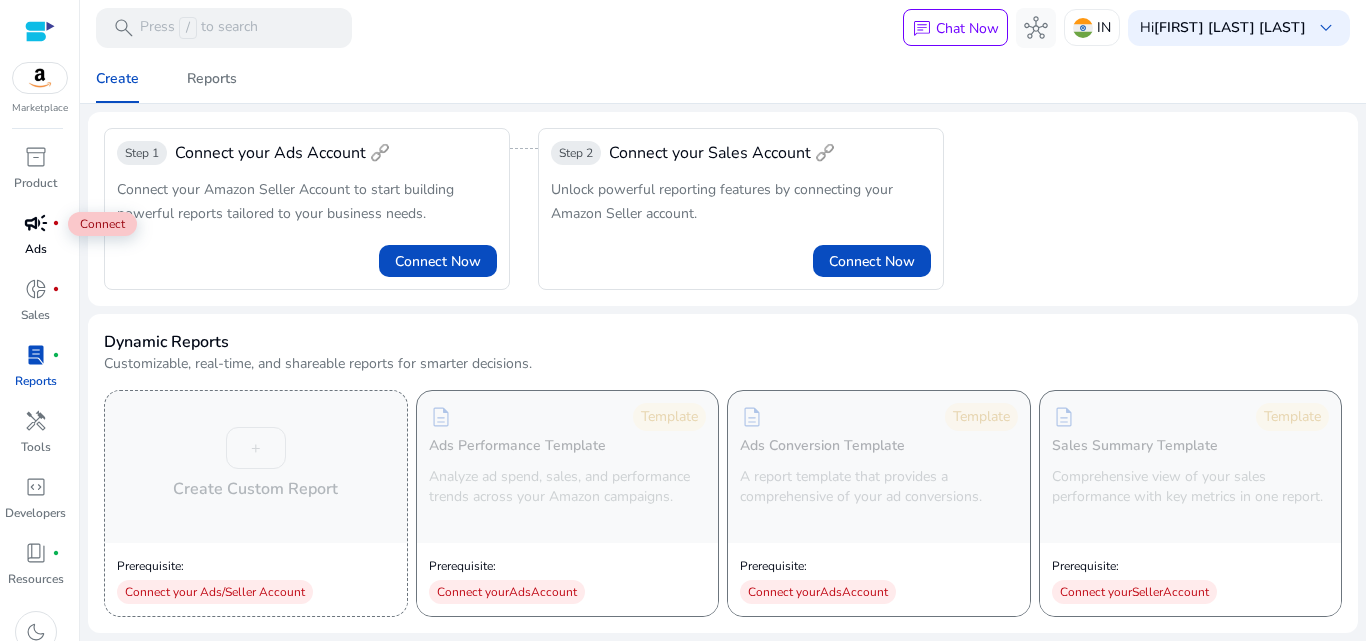 click on "campaign   fiber_manual_record" at bounding box center [36, 223] 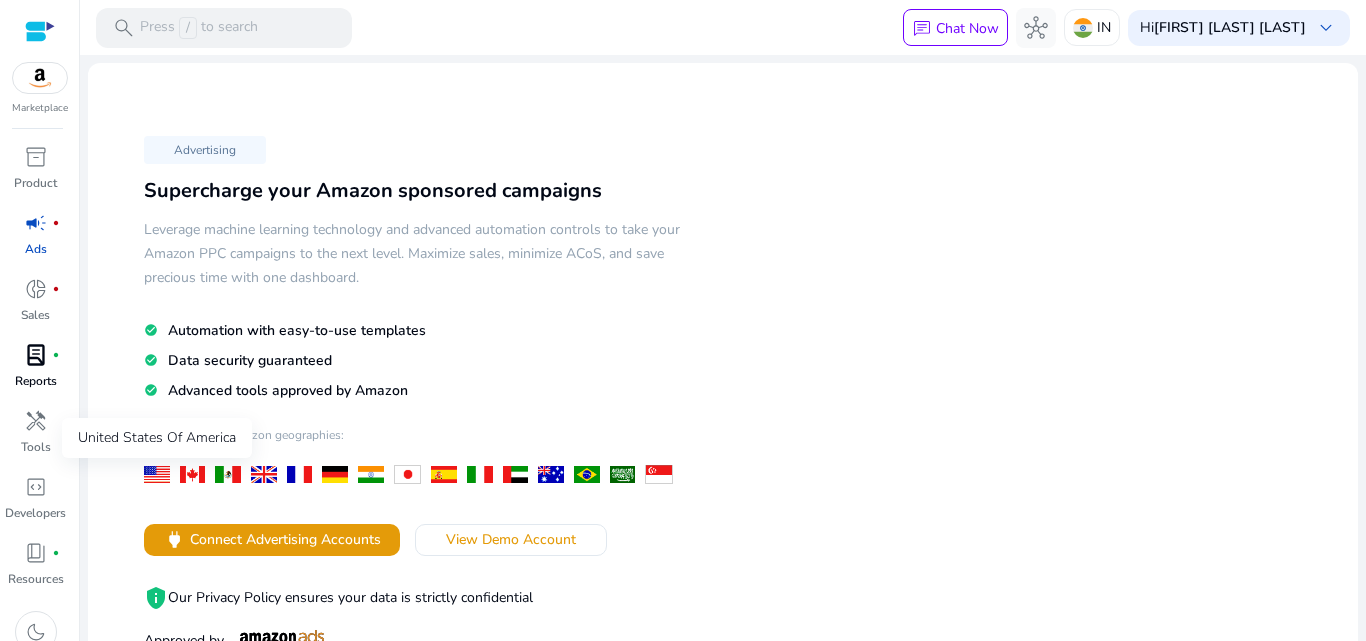 click 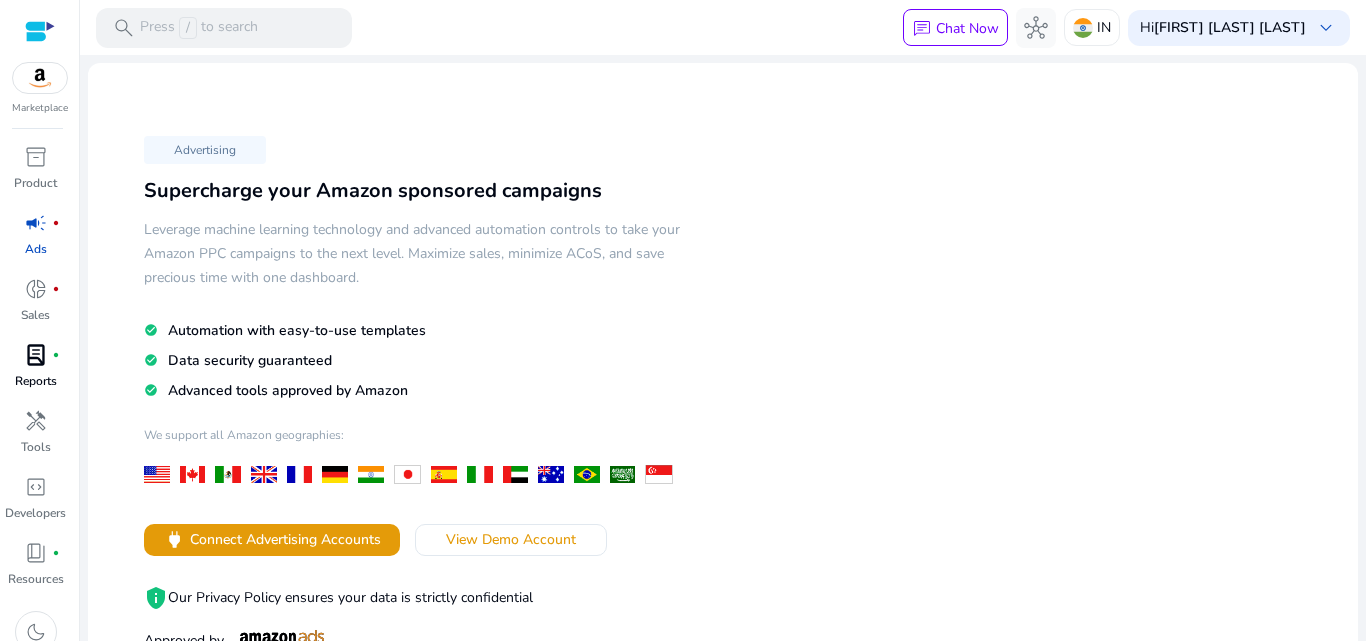click 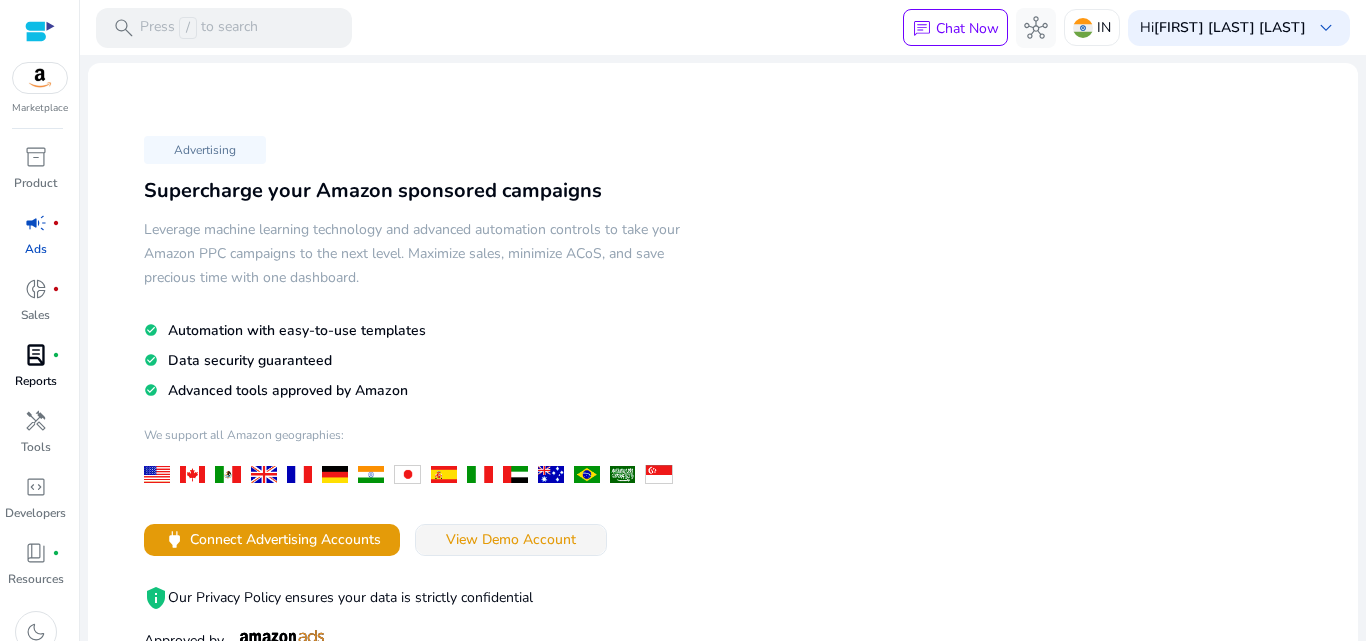 click on "View Demo Account" 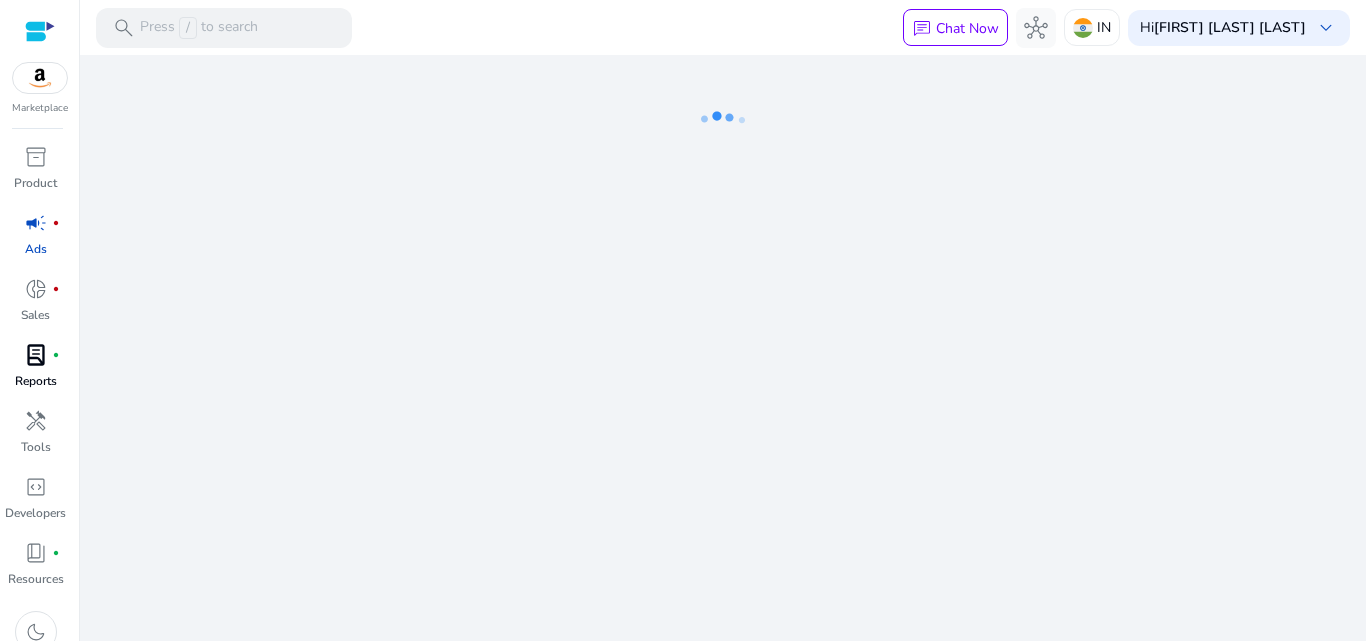 scroll, scrollTop: 0, scrollLeft: 0, axis: both 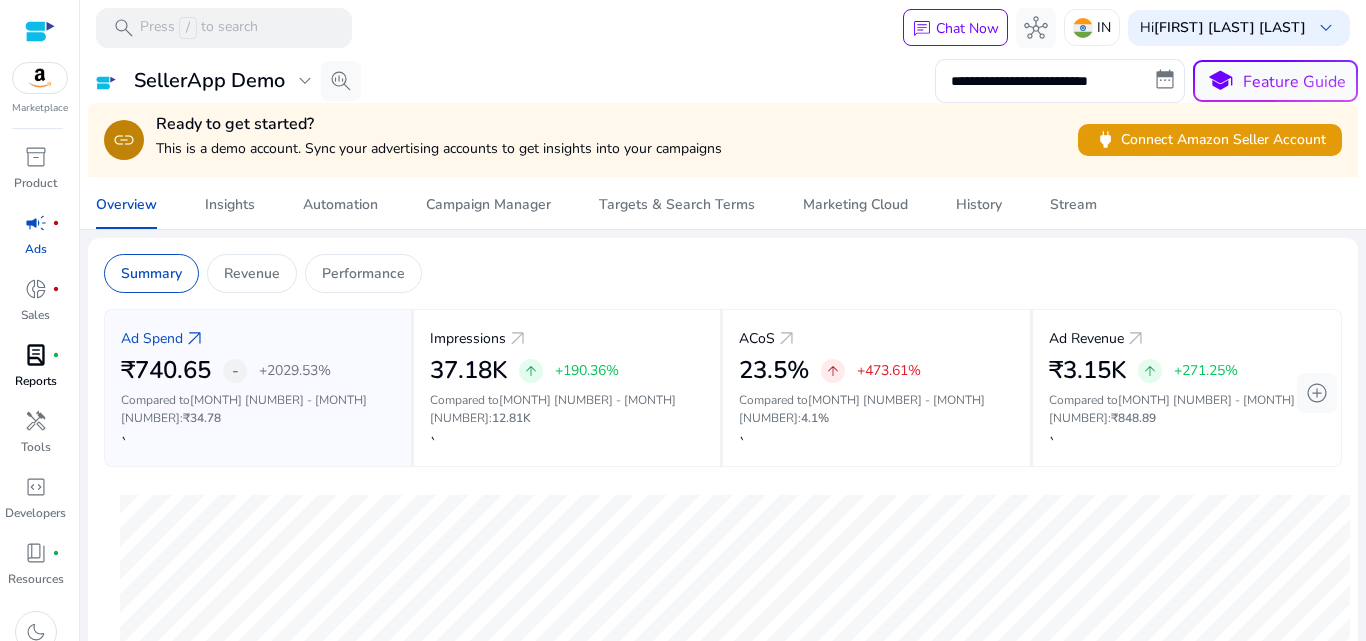 click on "Marketplace  inventory_2   Product   campaign   fiber_manual_record   Ads   donut_small   fiber_manual_record   Sales   lab_profile   fiber_manual_record   Reports   handyman   Tools   code_blocks   Developers   book_4   fiber_manual_record   Resources   dark_mode" at bounding box center [40, 320] 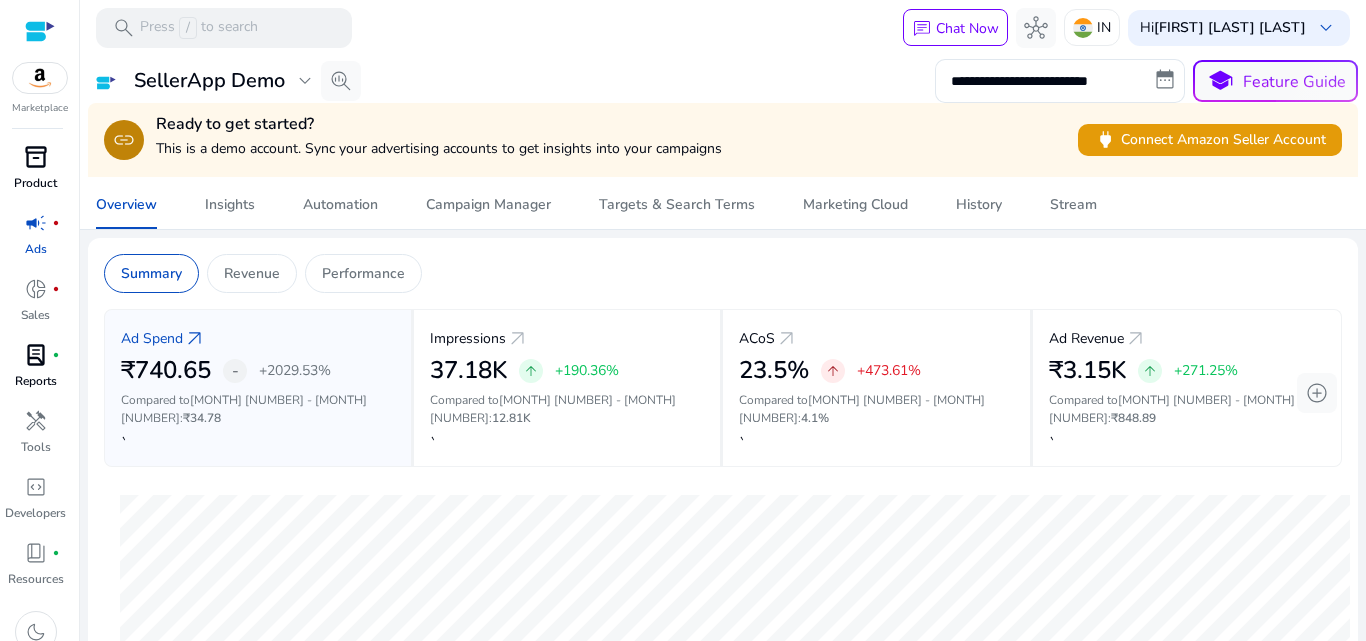 click on "inventory_2" at bounding box center [36, 157] 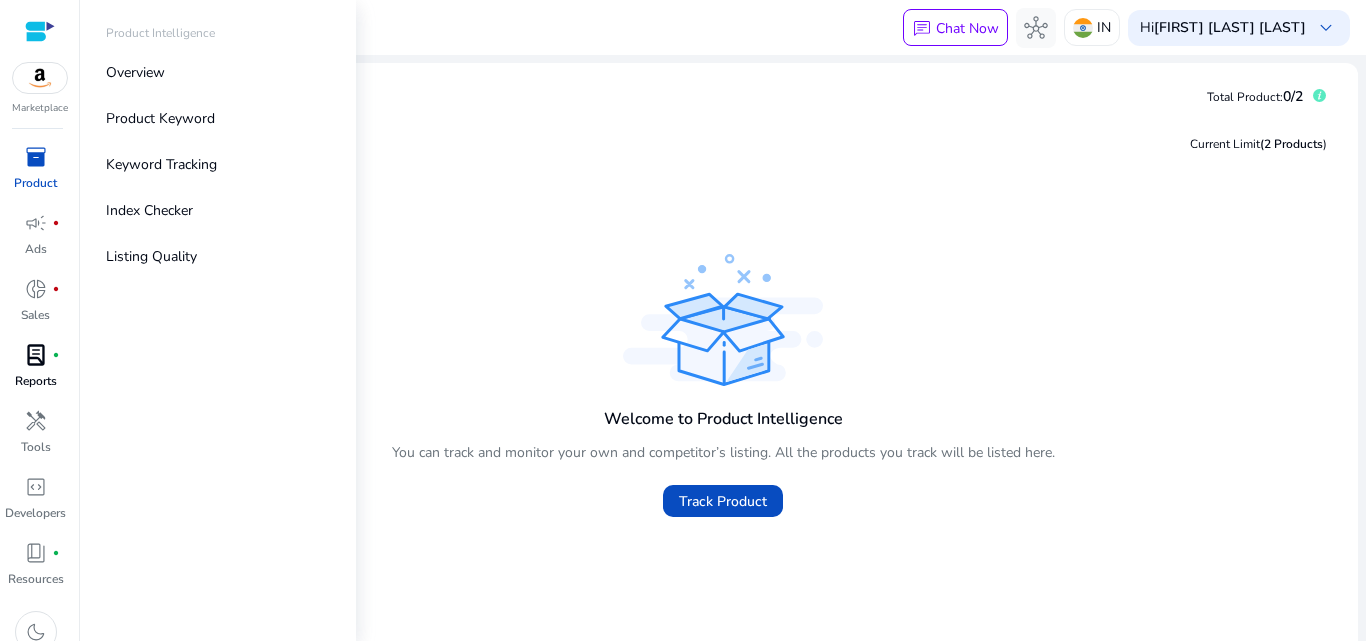 click on "inventory_2   Product" at bounding box center (35, 174) 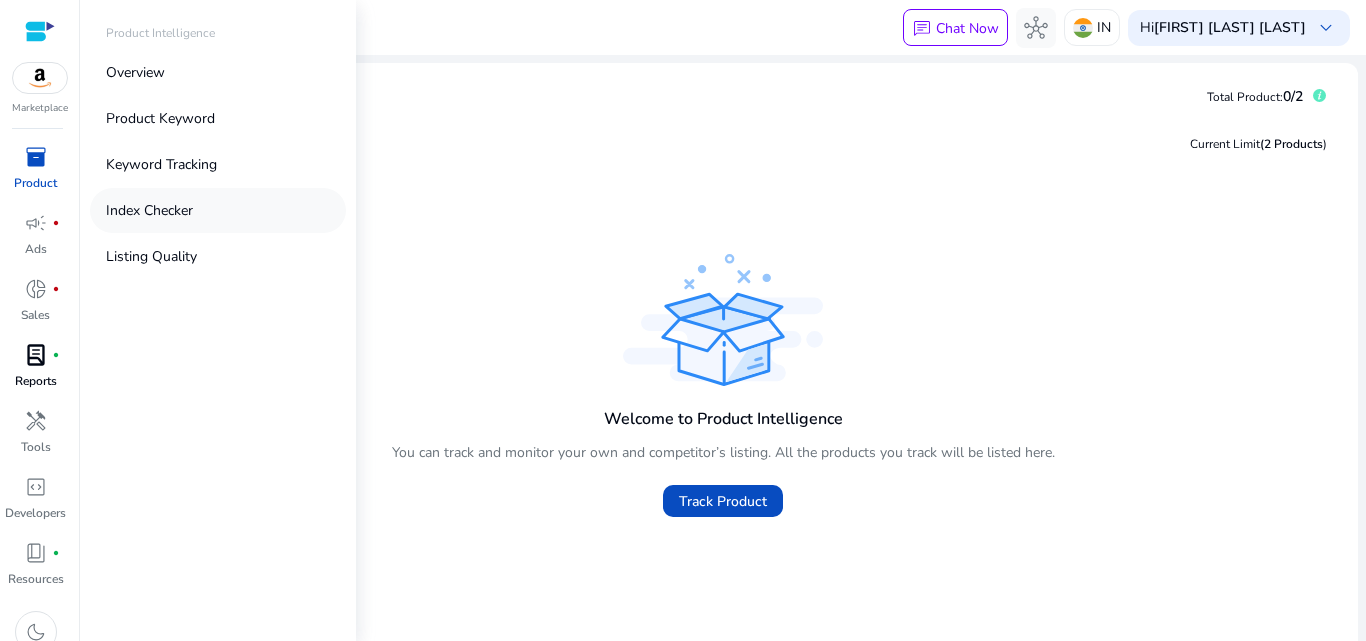 click on "Index Checker" at bounding box center (149, 210) 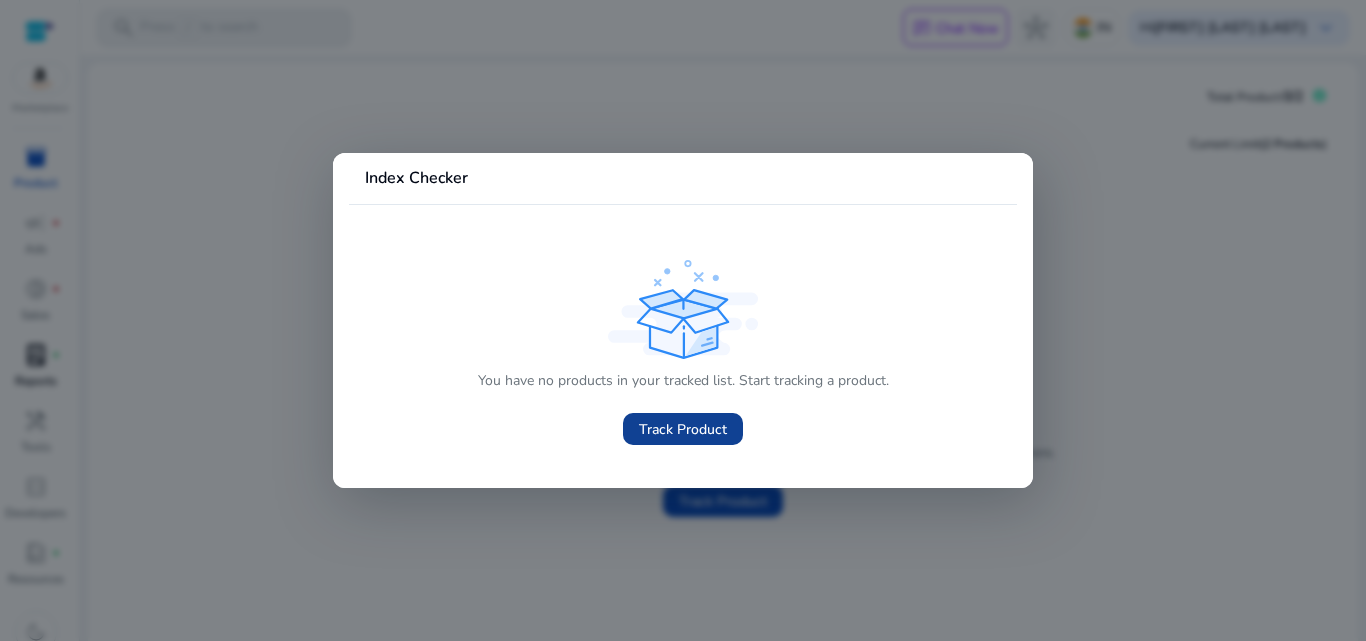 click on "Track Product" 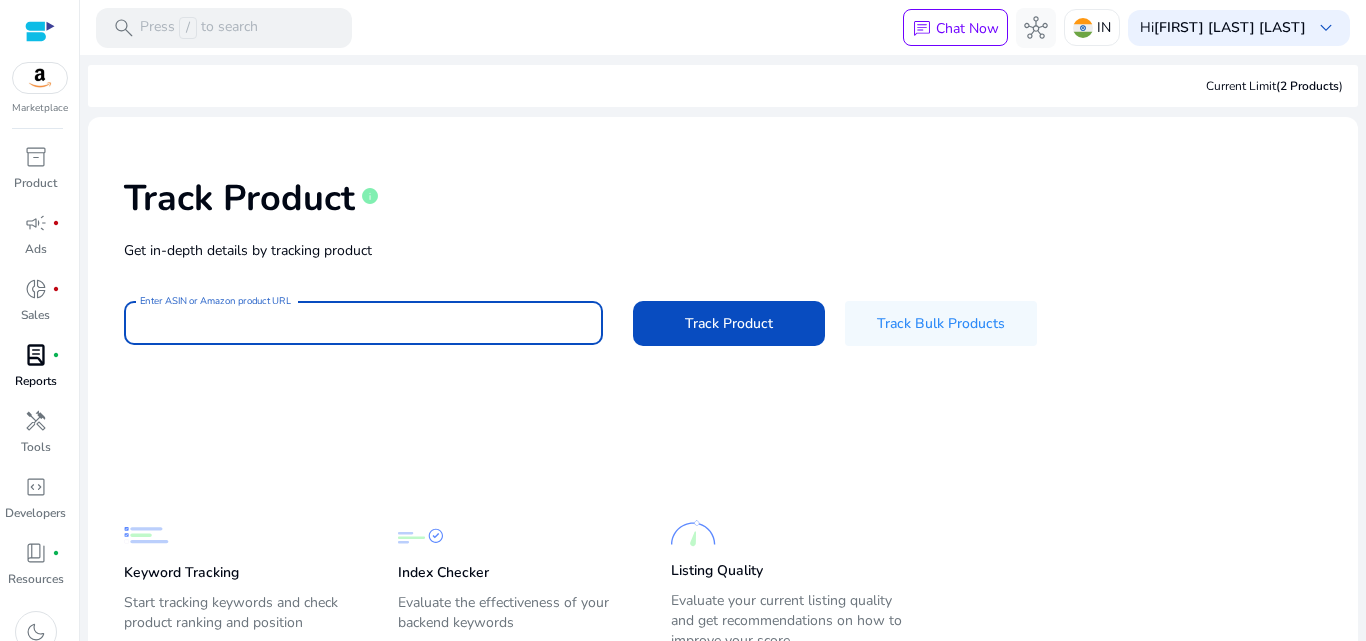 click on "Enter ASIN or Amazon product URL" at bounding box center [363, 323] 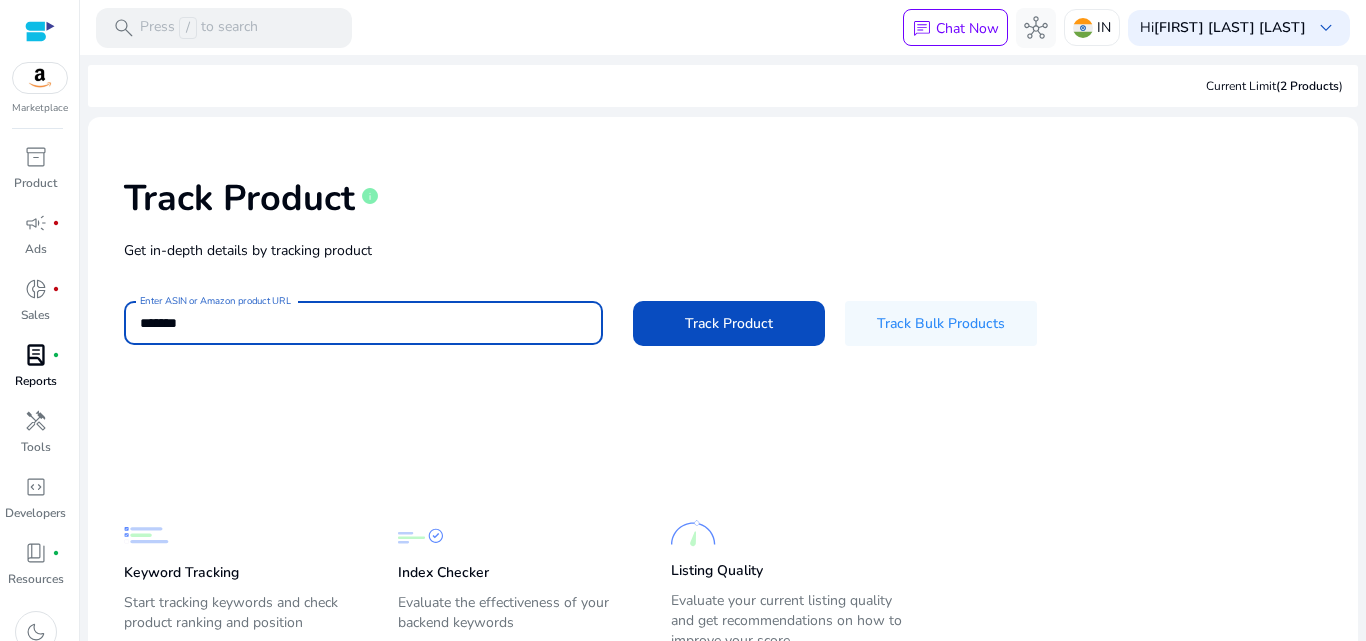 scroll, scrollTop: 82, scrollLeft: 0, axis: vertical 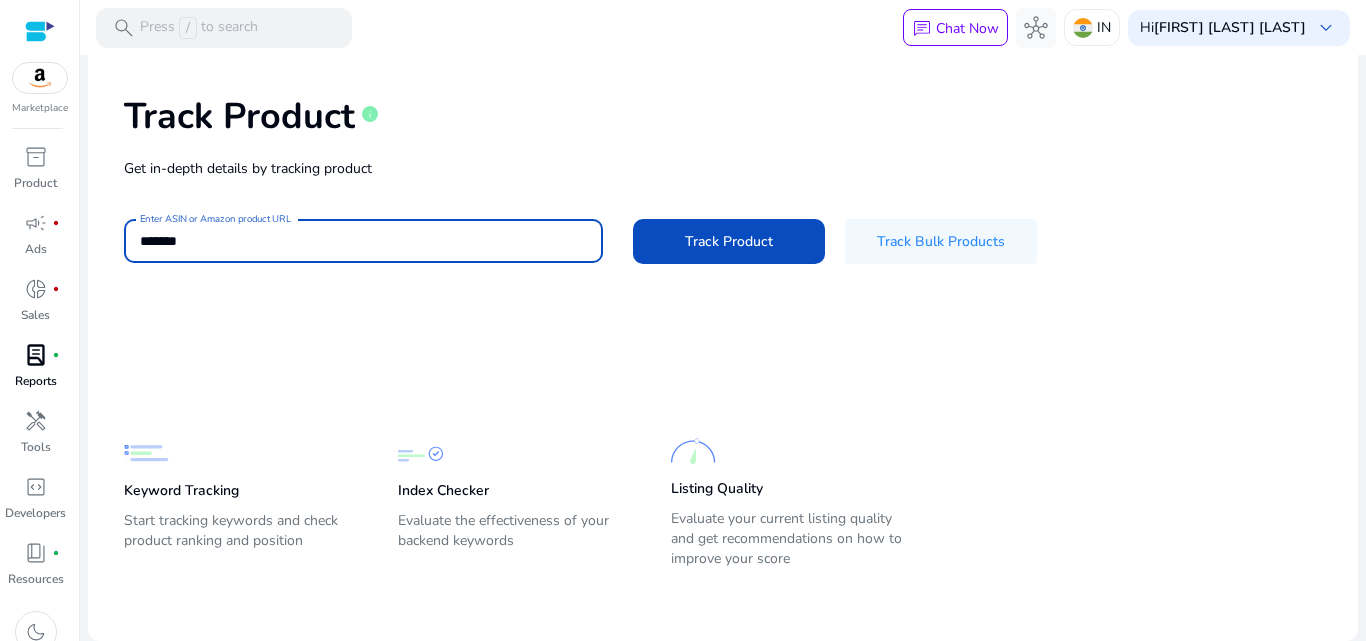 click on "Track Product" 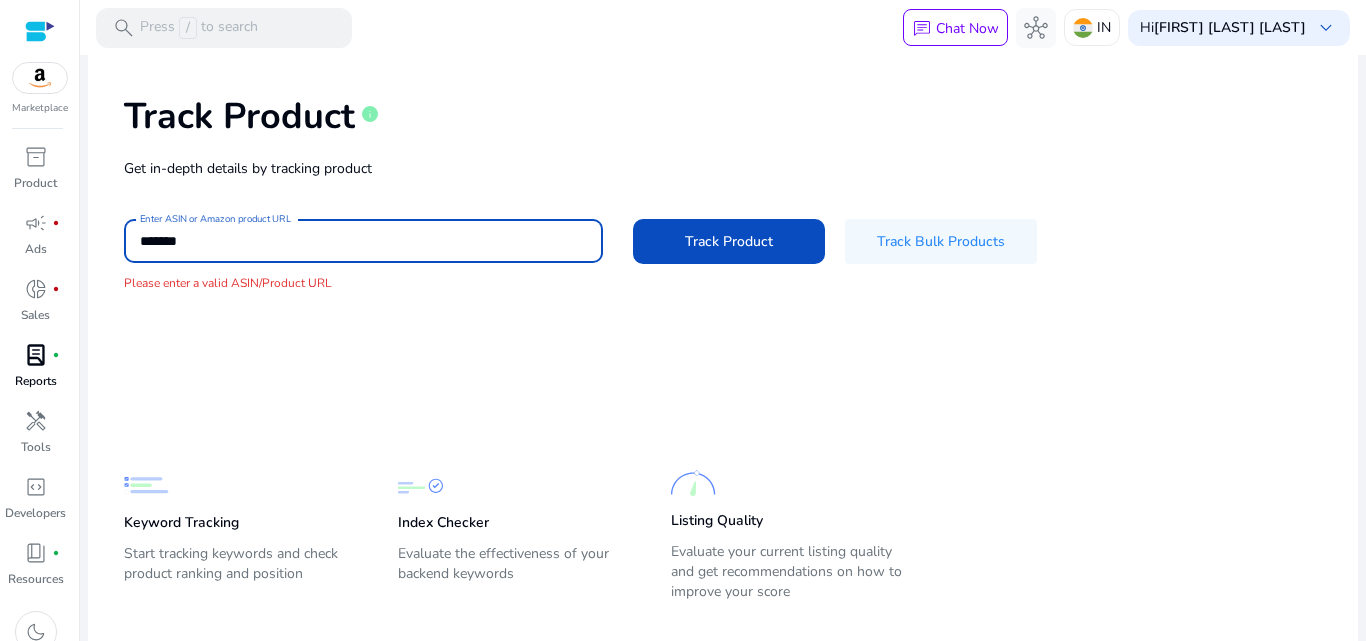 click on "*******" at bounding box center (363, 241) 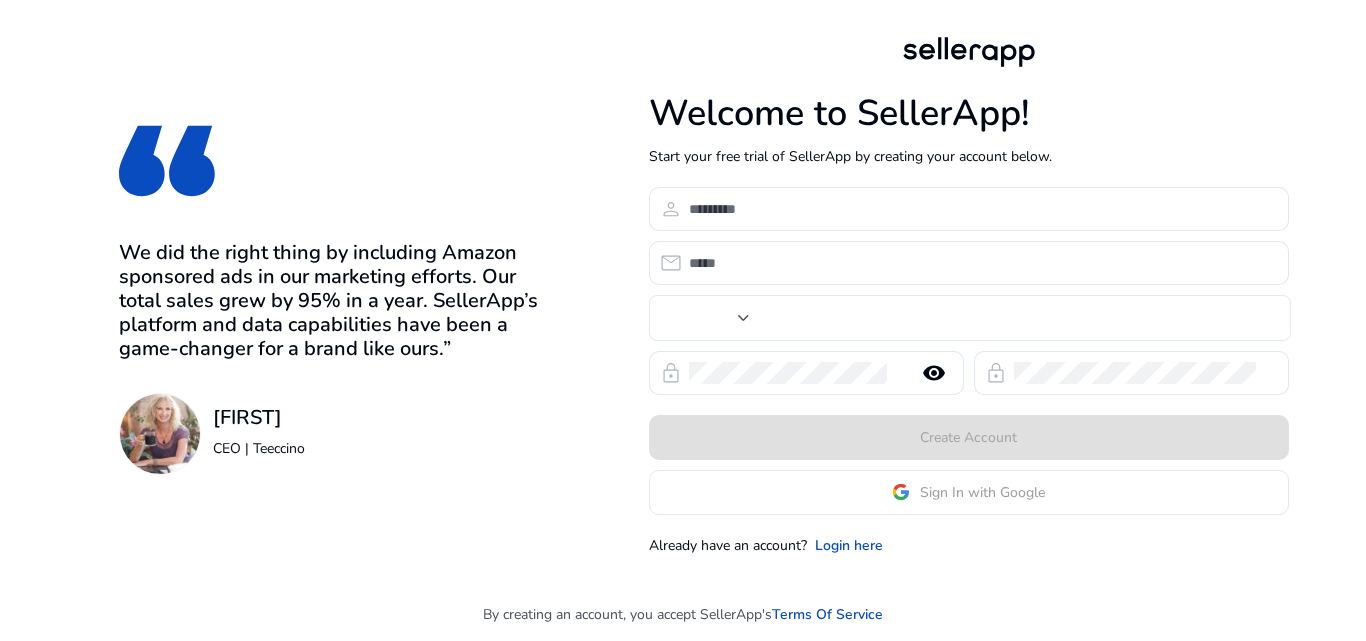 scroll, scrollTop: 0, scrollLeft: 0, axis: both 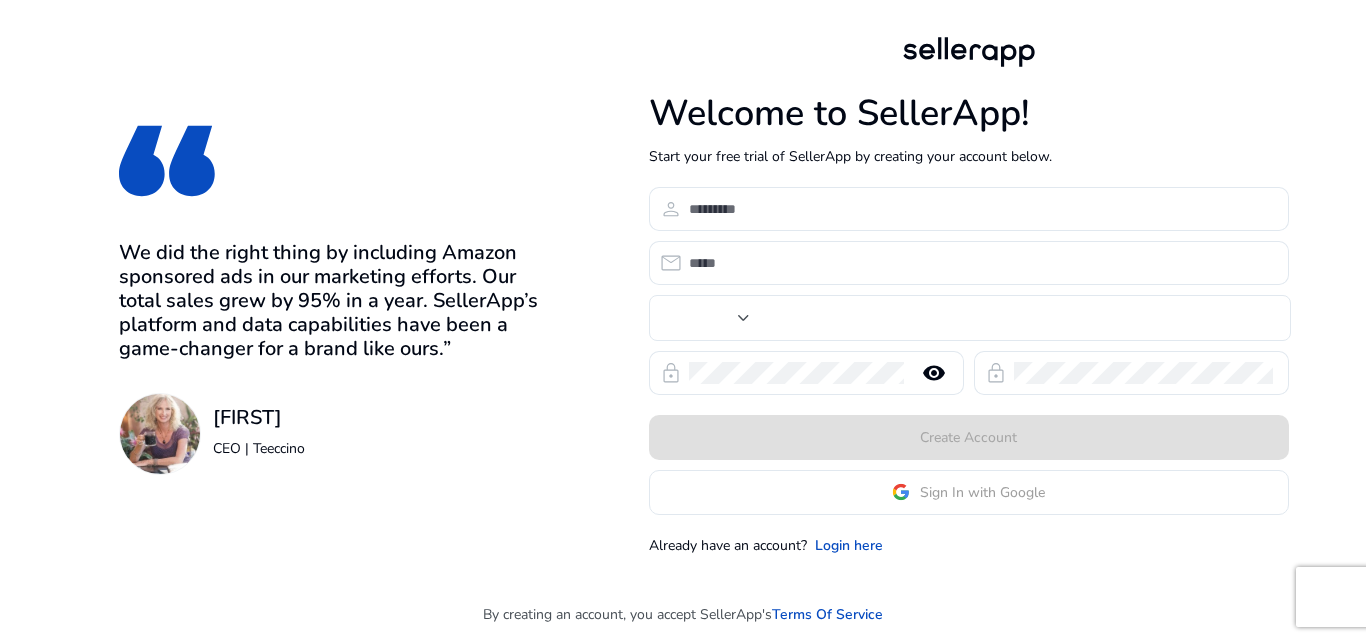 type on "***" 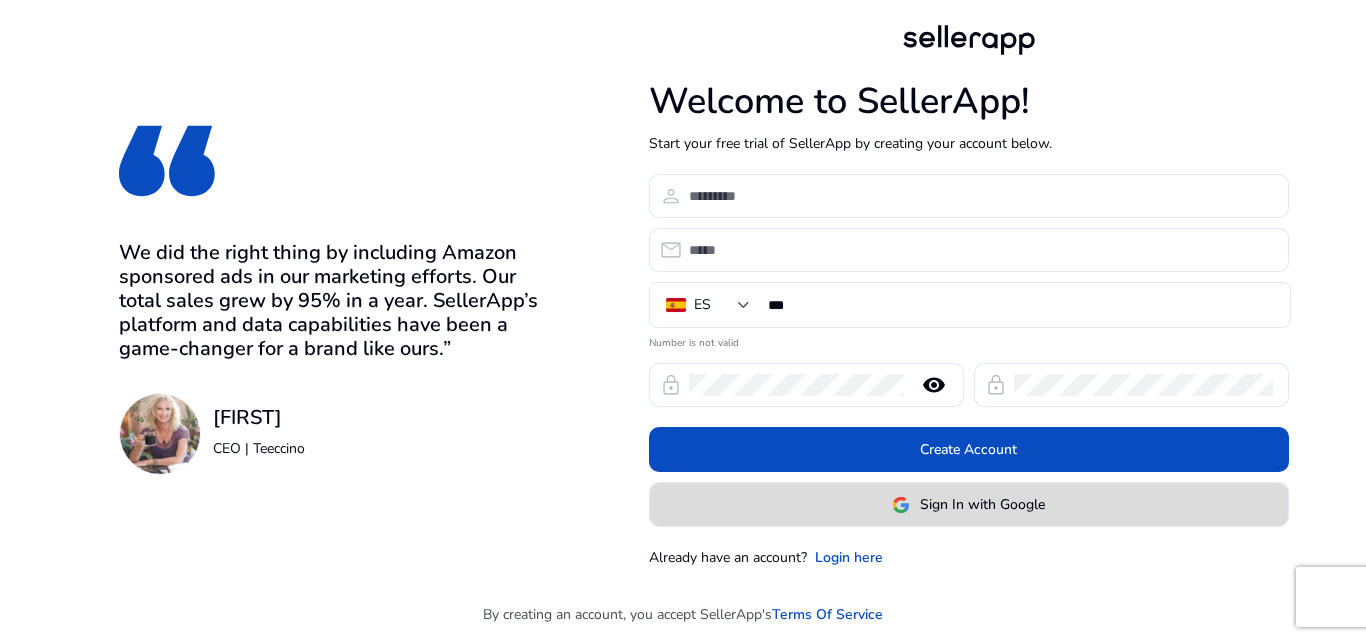 click on "Sign In with Google" 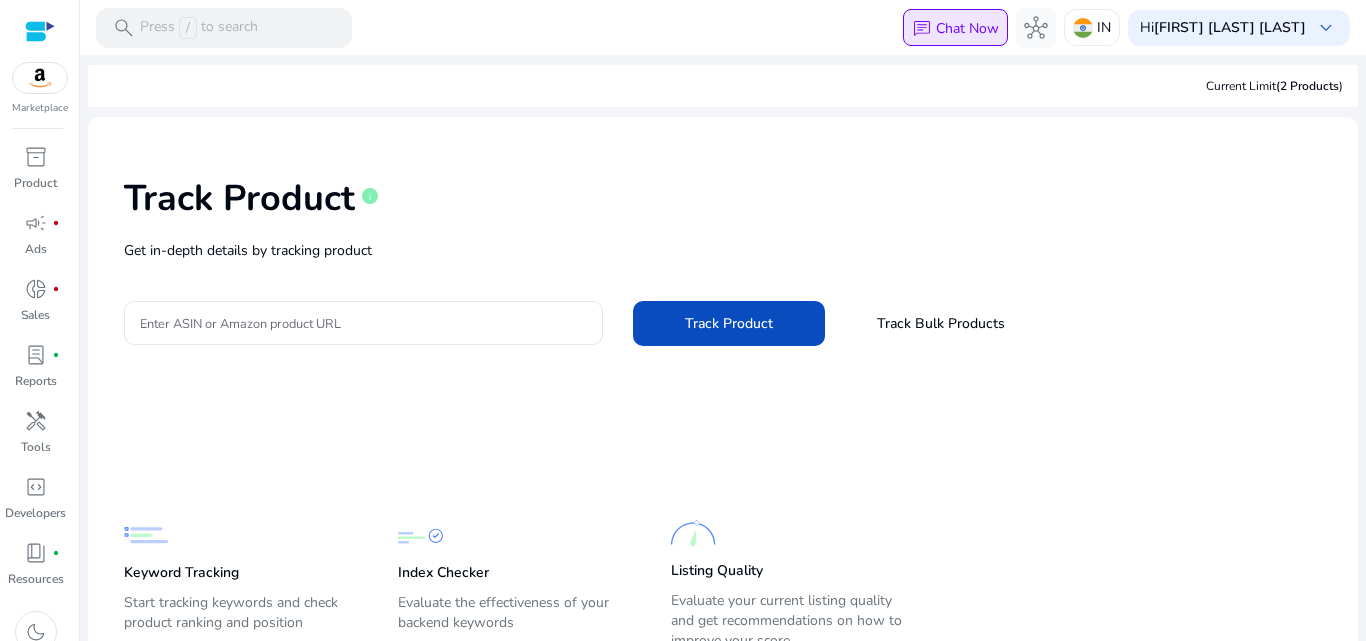 click on "Chat Now" at bounding box center (967, 28) 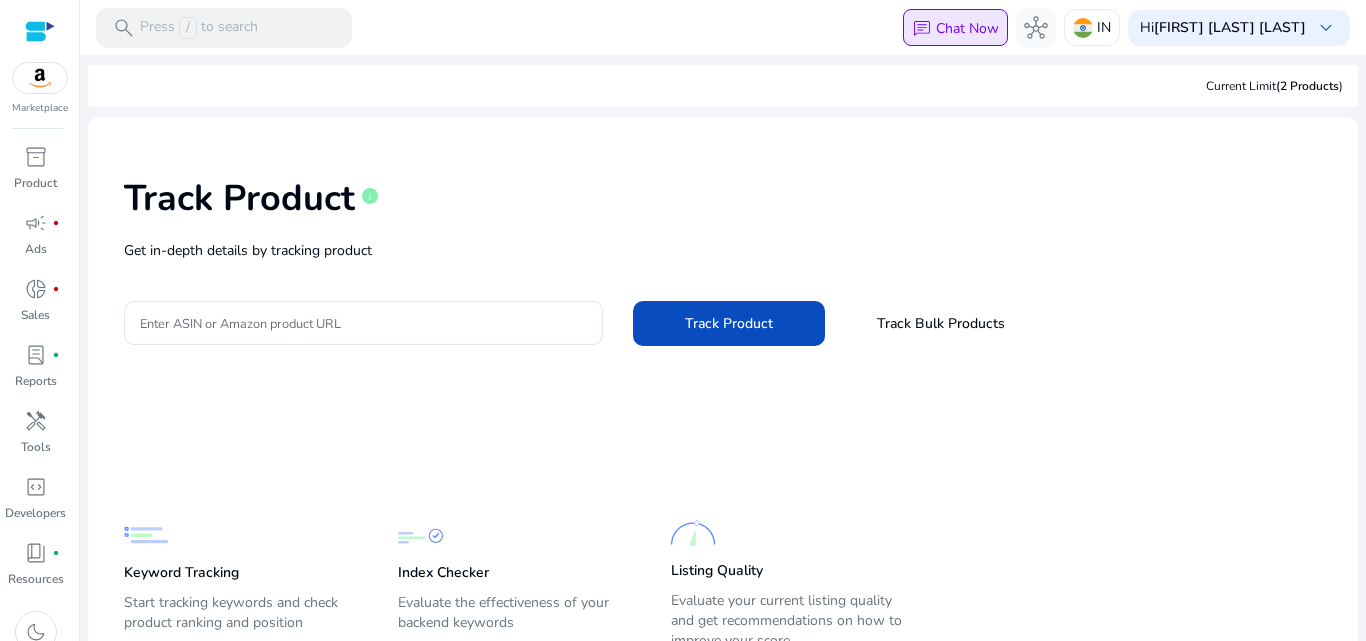 scroll, scrollTop: 0, scrollLeft: 0, axis: both 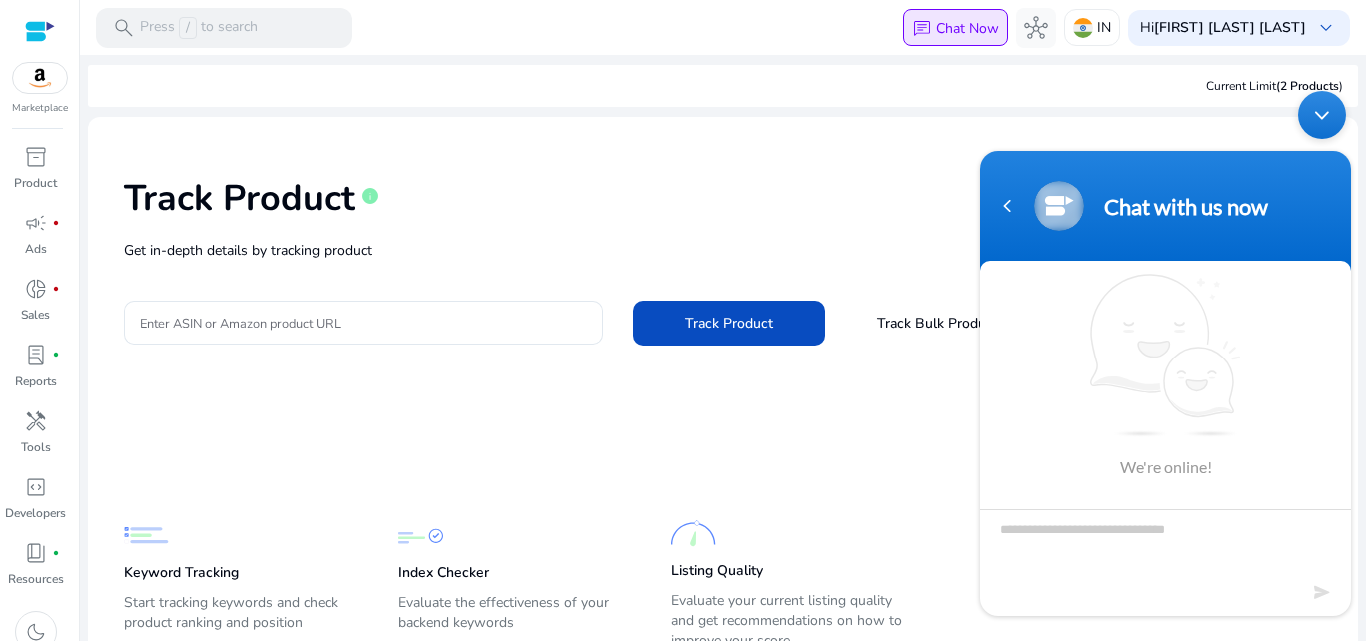 click on "Chat Now" at bounding box center (967, 28) 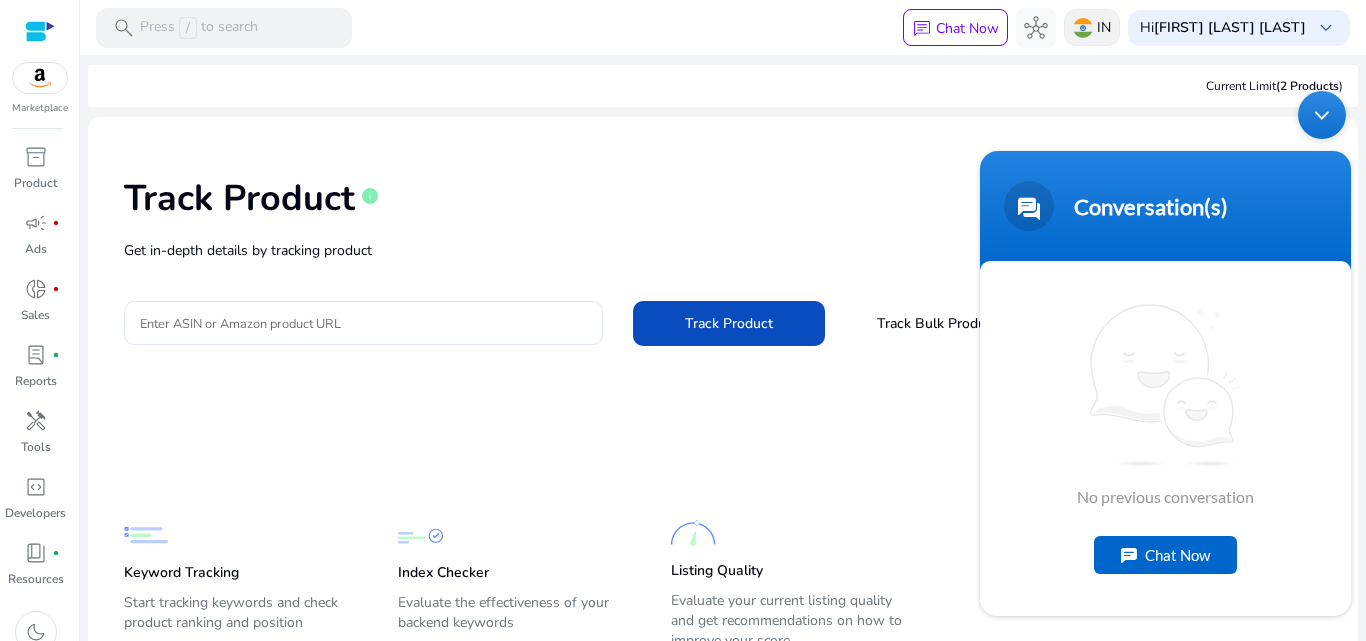 click at bounding box center (1083, 28) 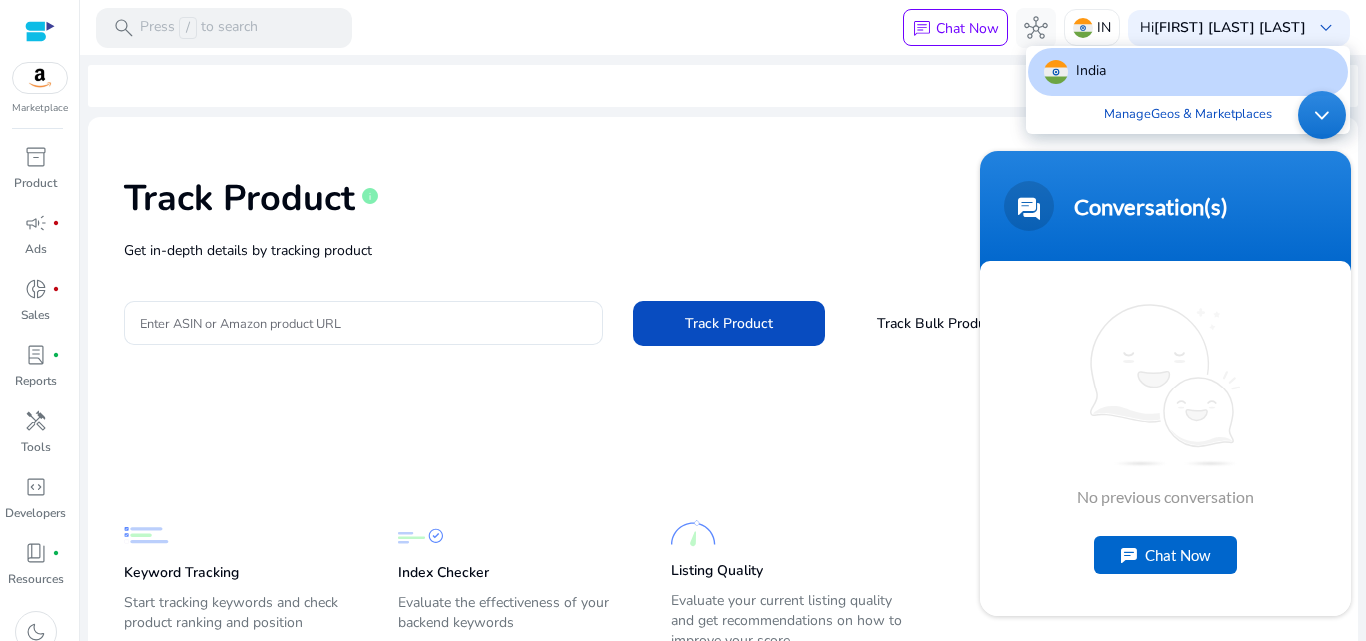click on "Conversation(s) We're online! No previous conversation Chat Now" at bounding box center [1165, 353] 